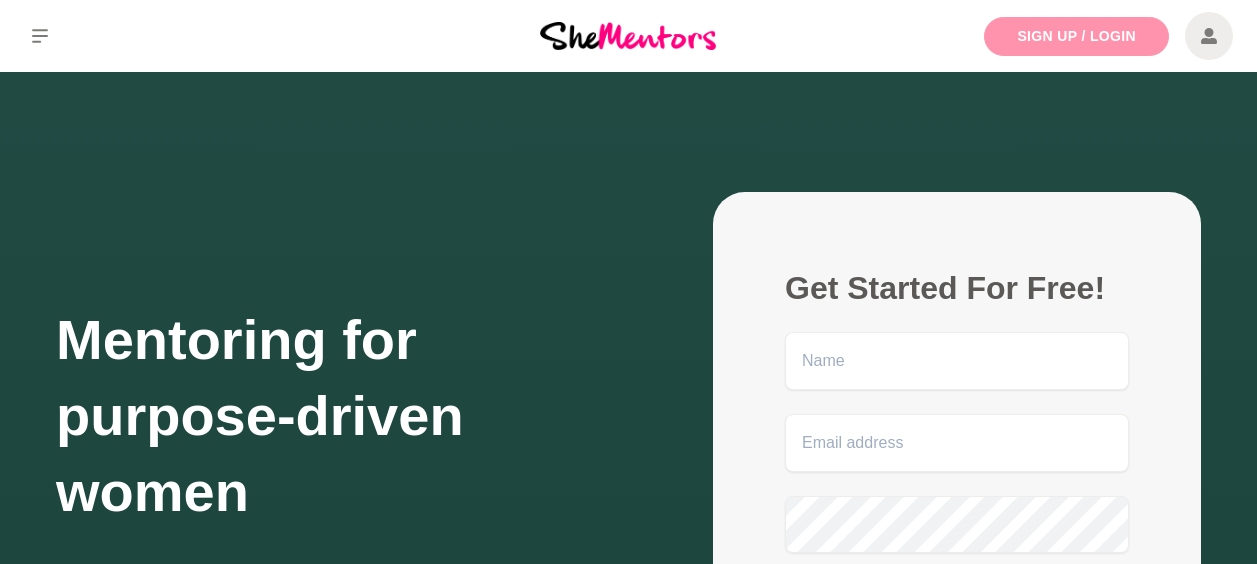 scroll, scrollTop: 0, scrollLeft: 0, axis: both 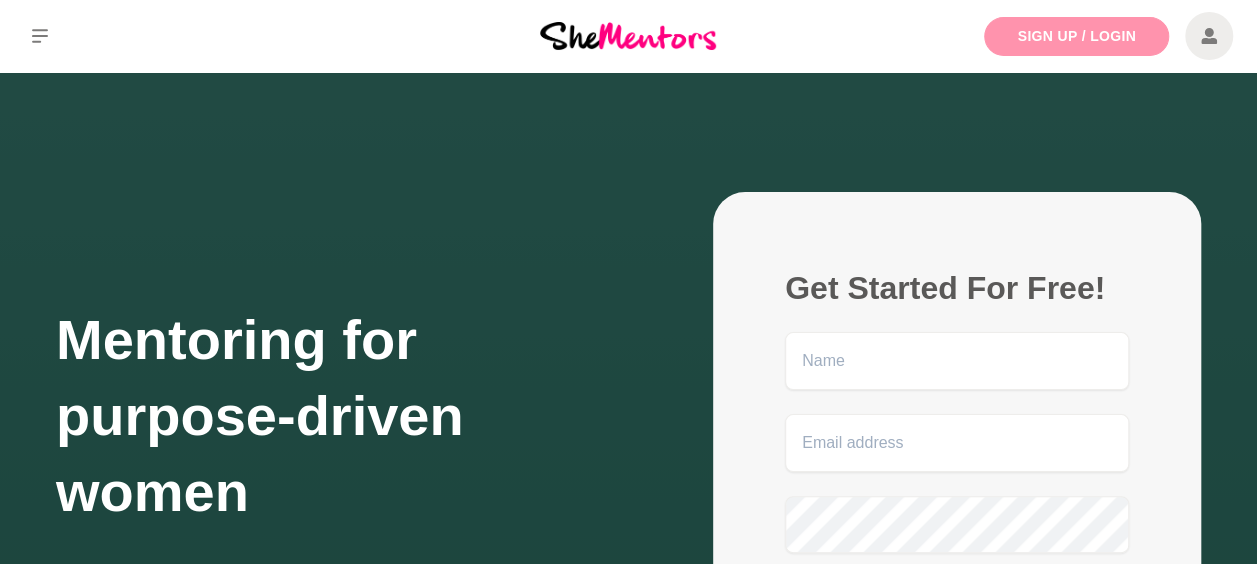 click on "Sign Up / Login" at bounding box center [1076, 36] 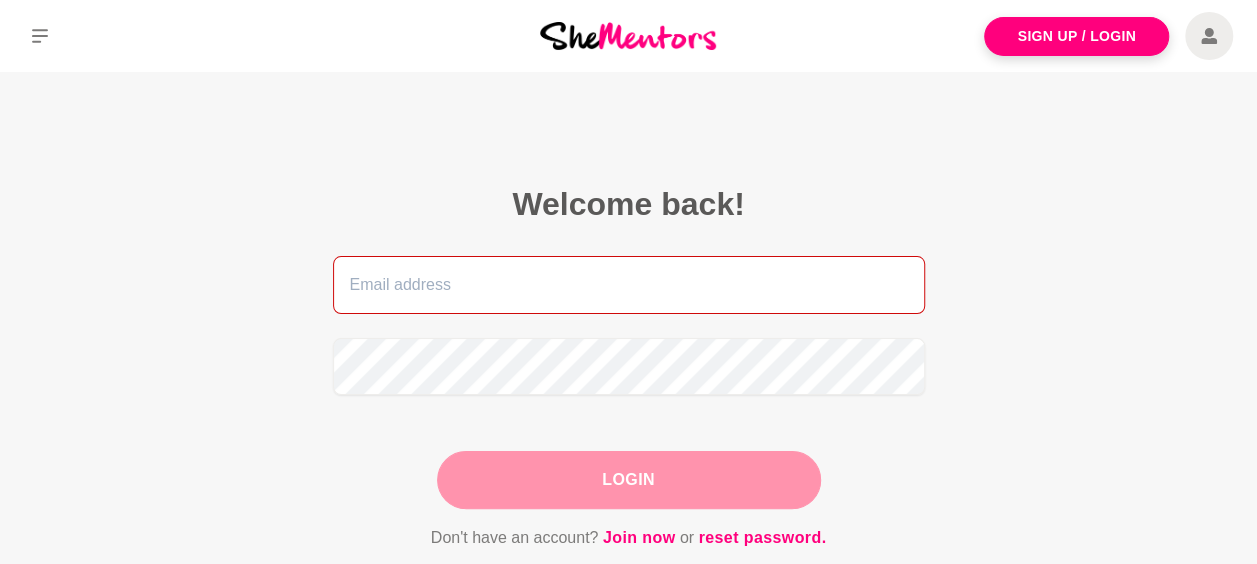 click at bounding box center [629, 285] 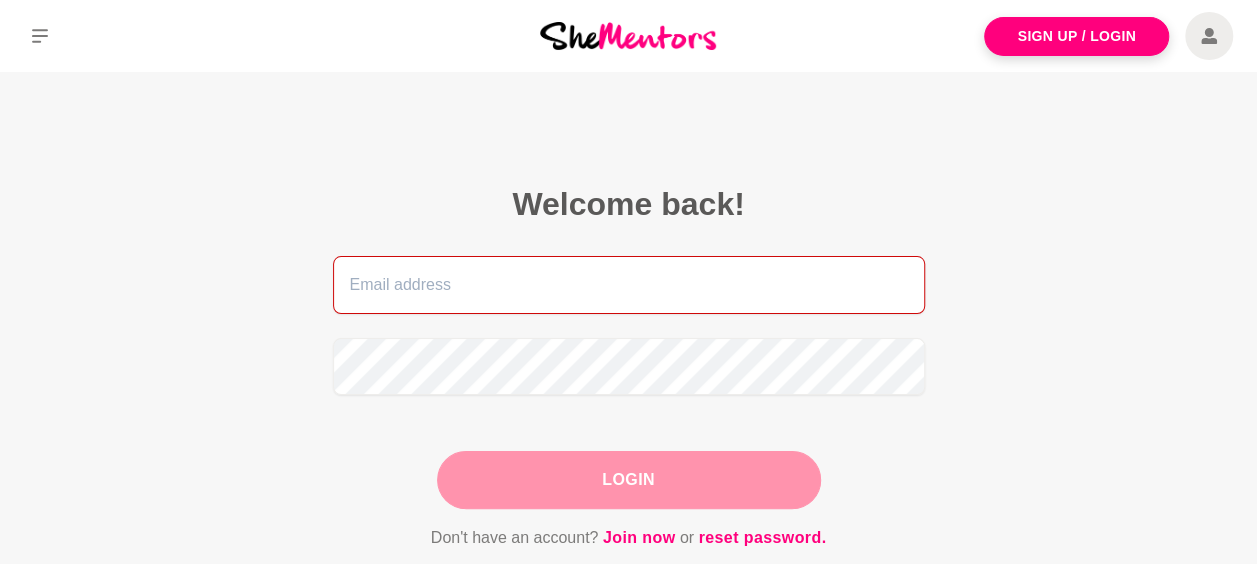 type on "[EMAIL]" 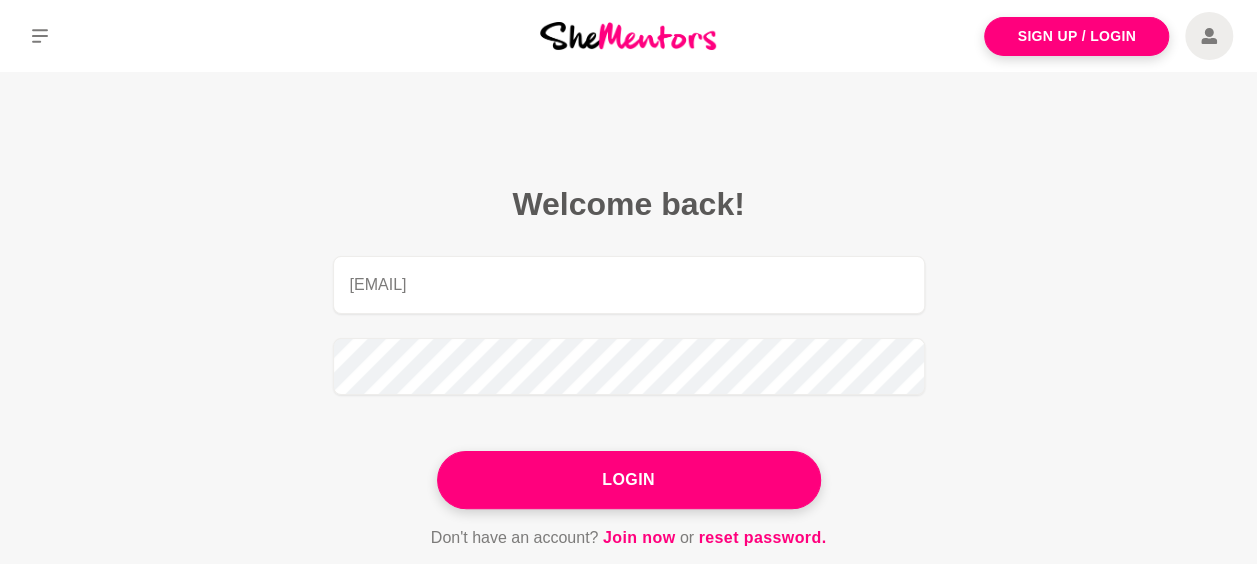 drag, startPoint x: 614, startPoint y: 490, endPoint x: 624, endPoint y: 486, distance: 10.770329 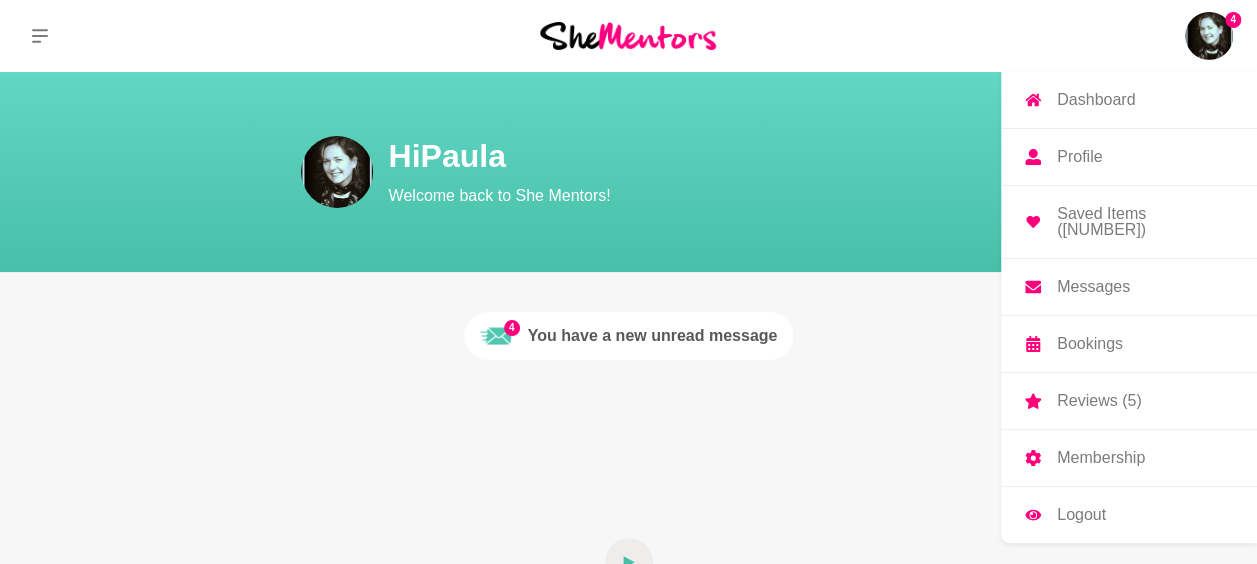 click on "Messages" at bounding box center [1093, 287] 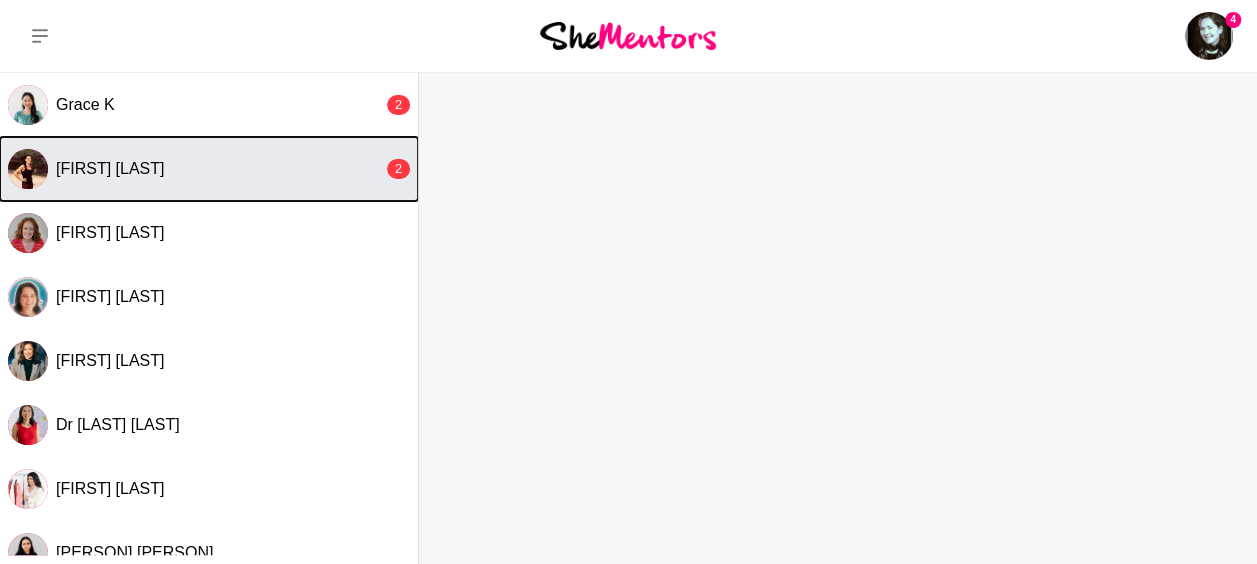click on "[PERSON] [PERSON] 2" at bounding box center [209, 169] 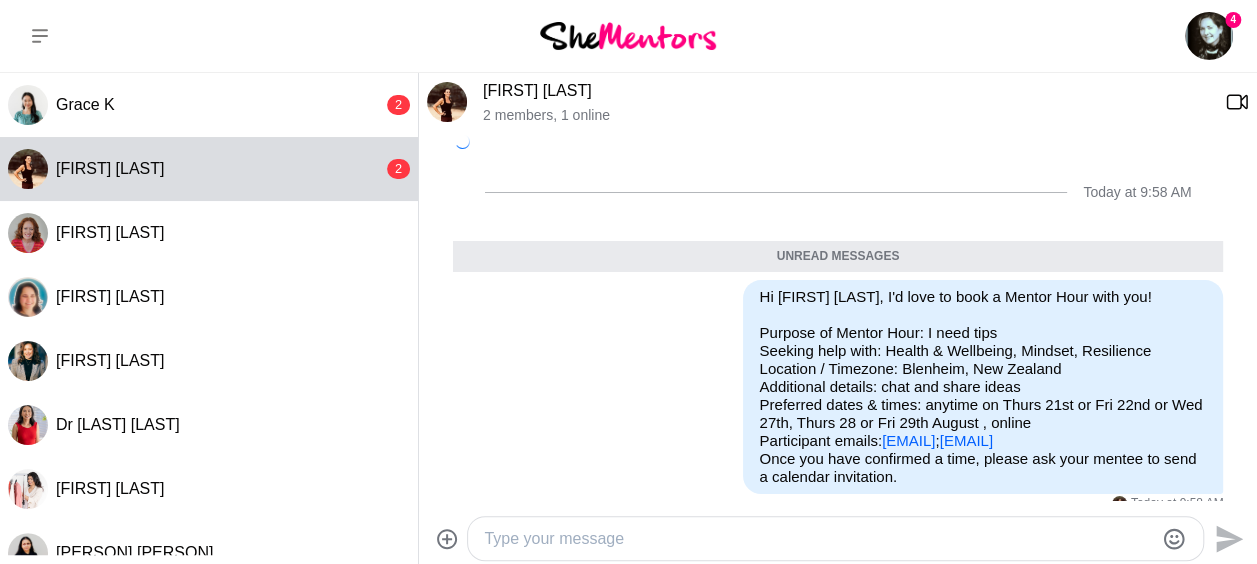 scroll, scrollTop: 126, scrollLeft: 0, axis: vertical 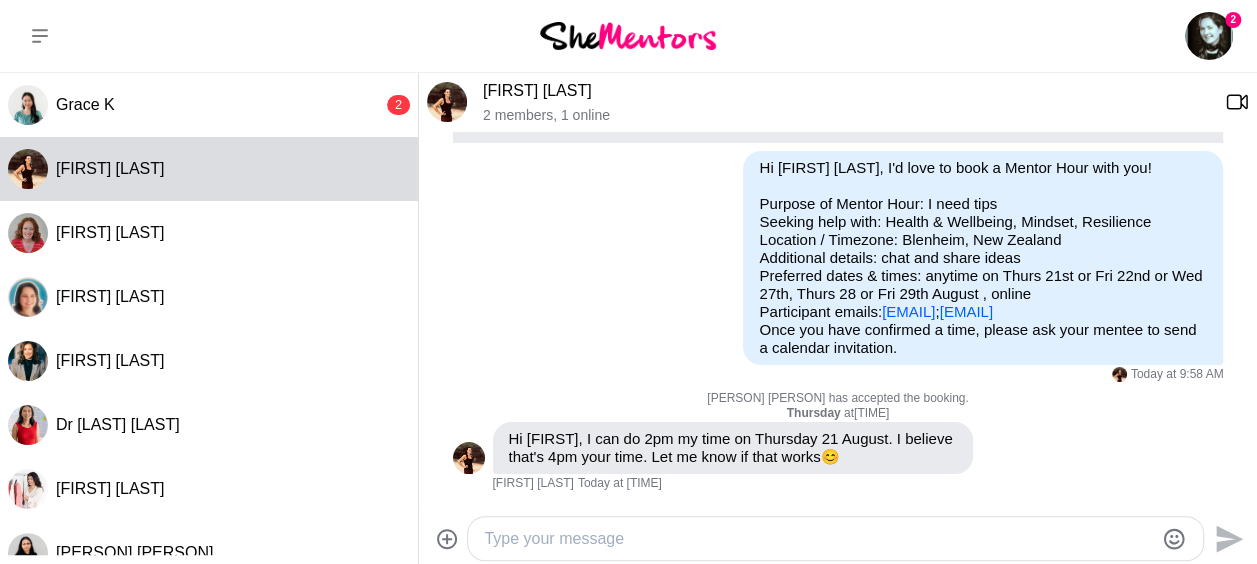 click at bounding box center (818, 539) 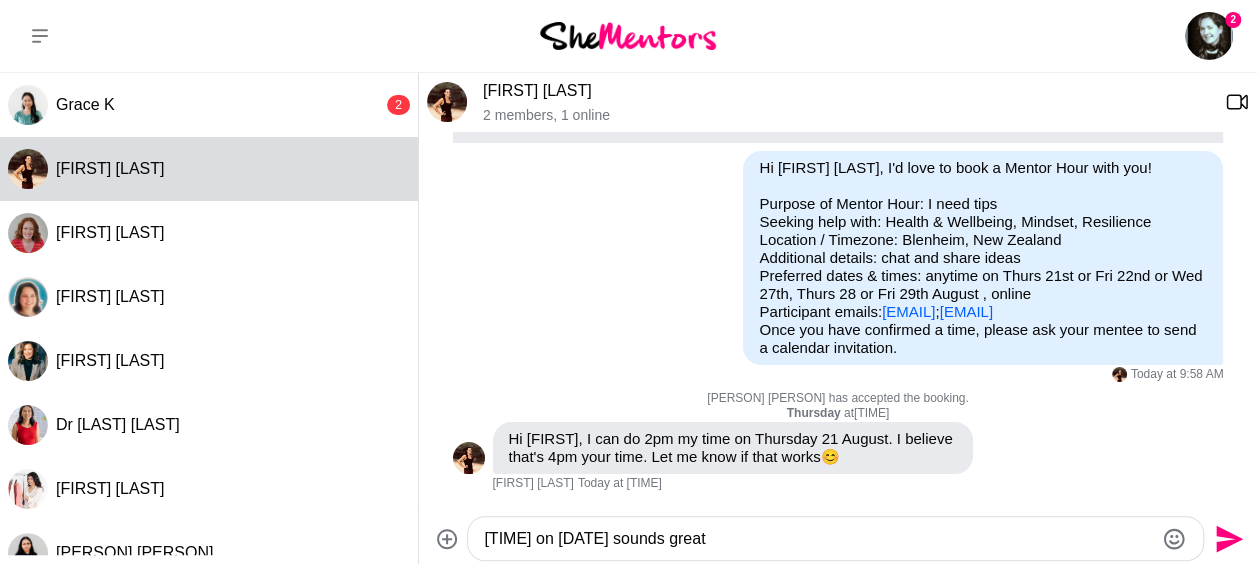 click on "[TIME] on [DATE] sounds great" at bounding box center (818, 539) 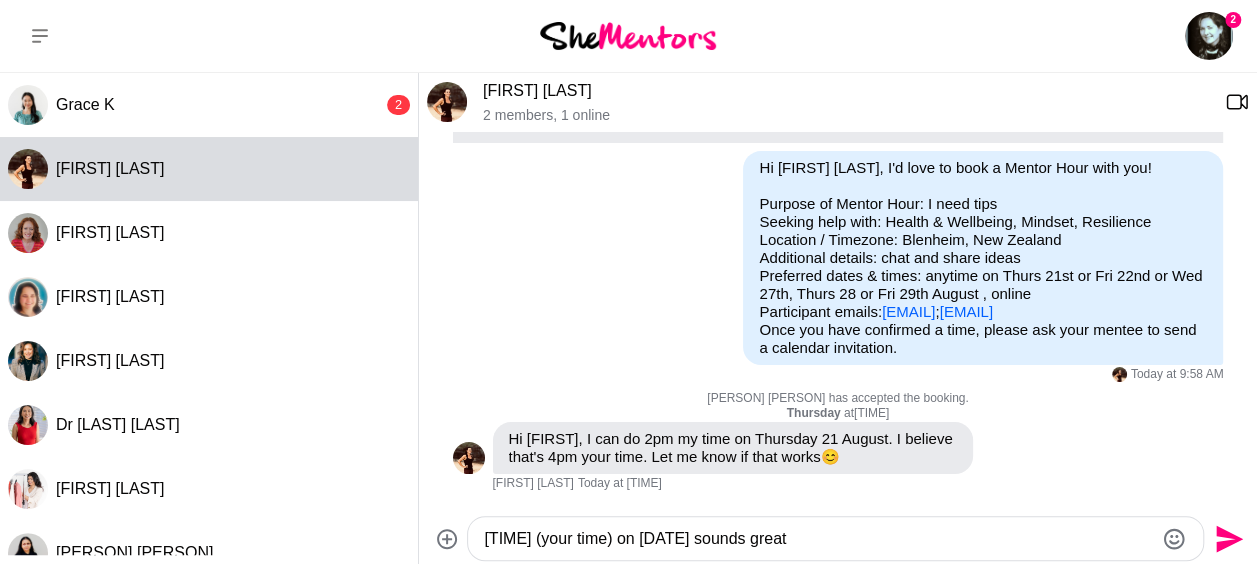 click on "[TIME] (your time) on [DATE] sounds great" at bounding box center [818, 539] 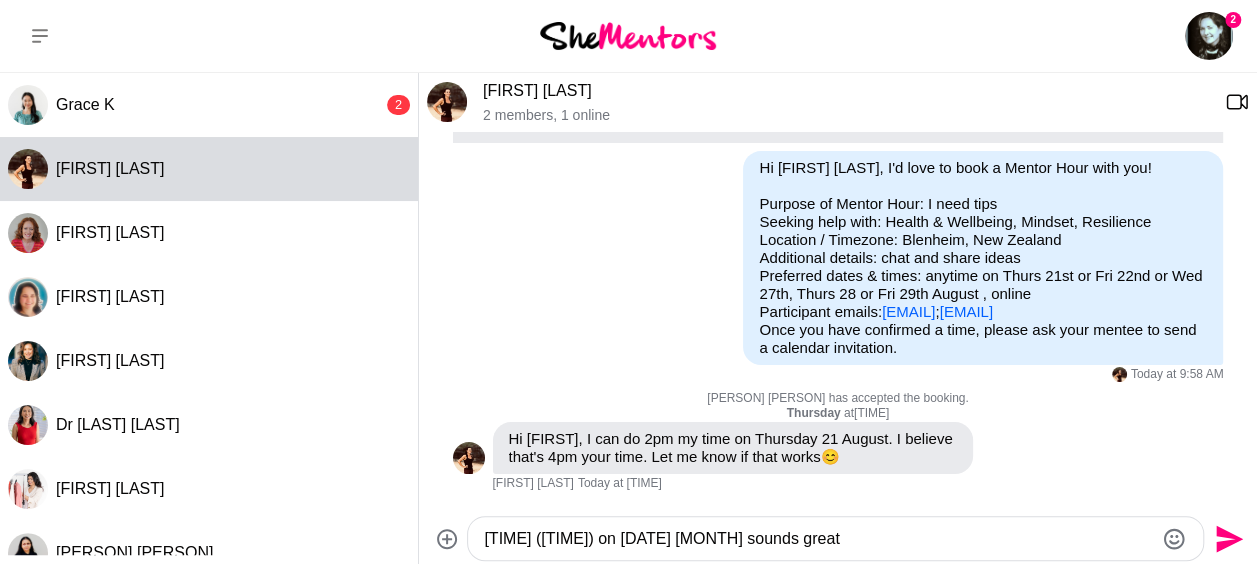 click on "[TIME] ([TIME]) on [DATE] [MONTH] sounds great" at bounding box center [818, 539] 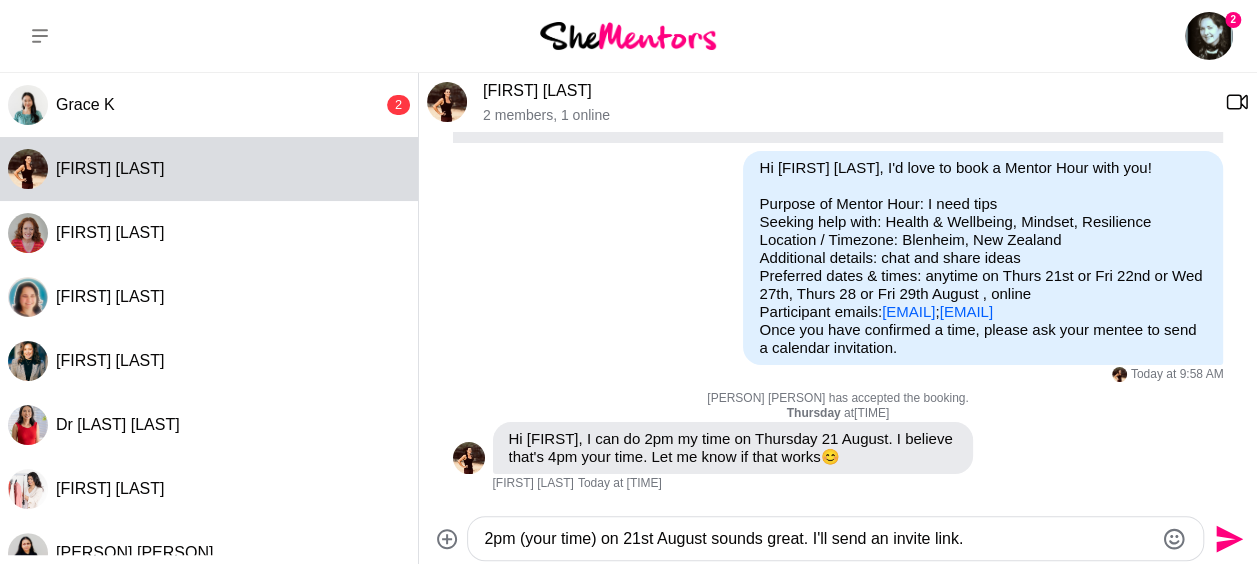 click on "2pm (your time) on 21st August sounds great. I'll send an invite link." at bounding box center (818, 539) 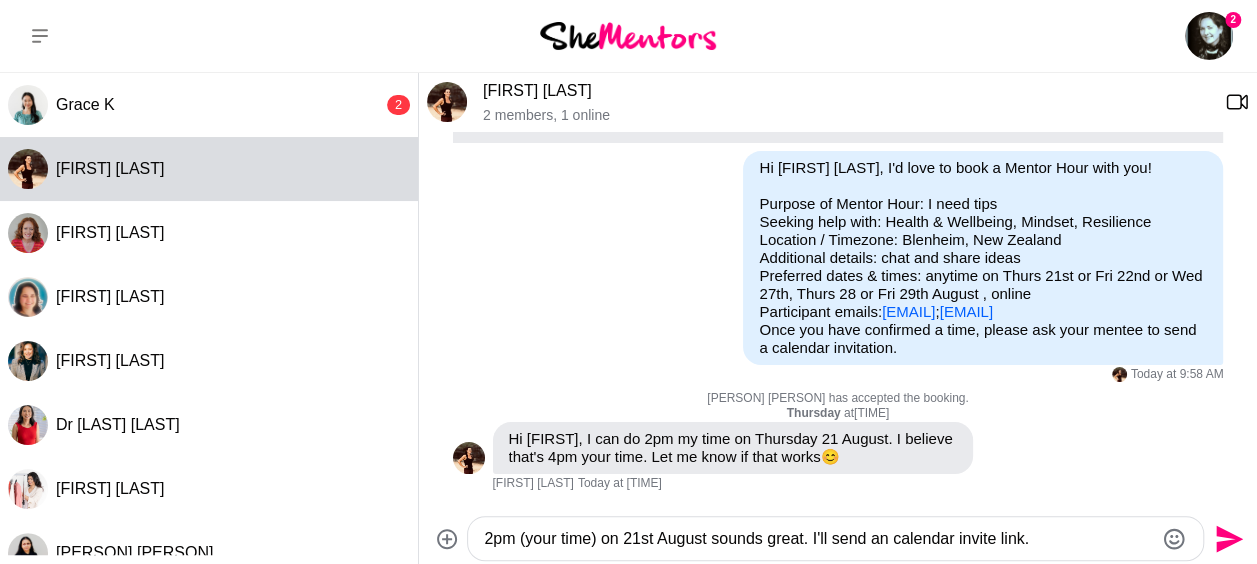 click on "2pm (your time) on 21st August sounds great. I'll send an calendar invite link." at bounding box center [818, 539] 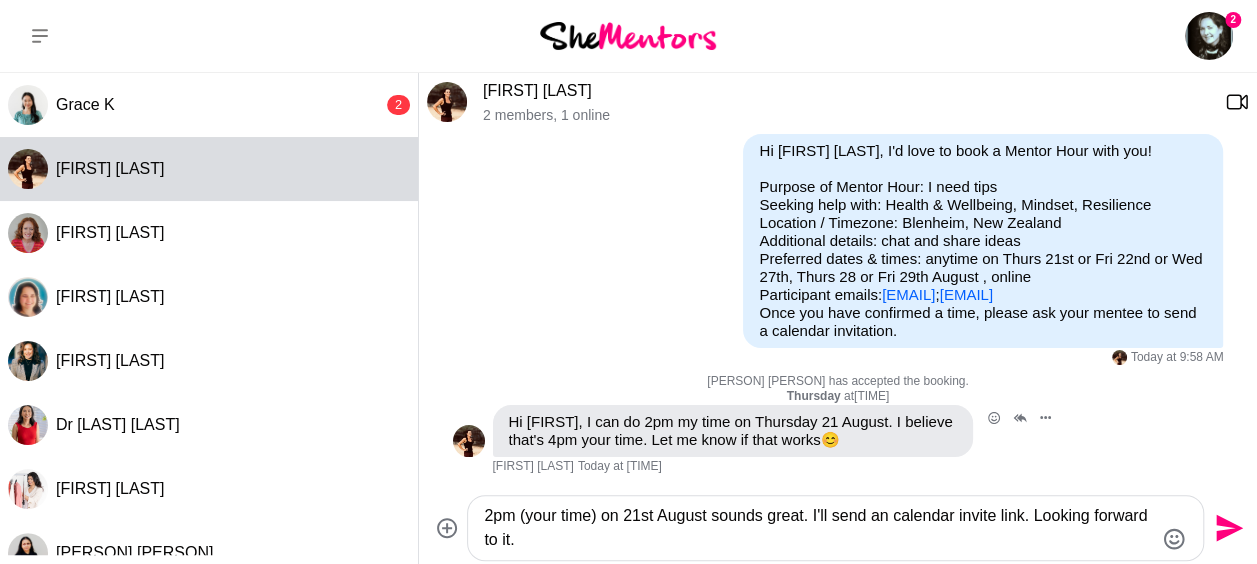 scroll, scrollTop: 146, scrollLeft: 0, axis: vertical 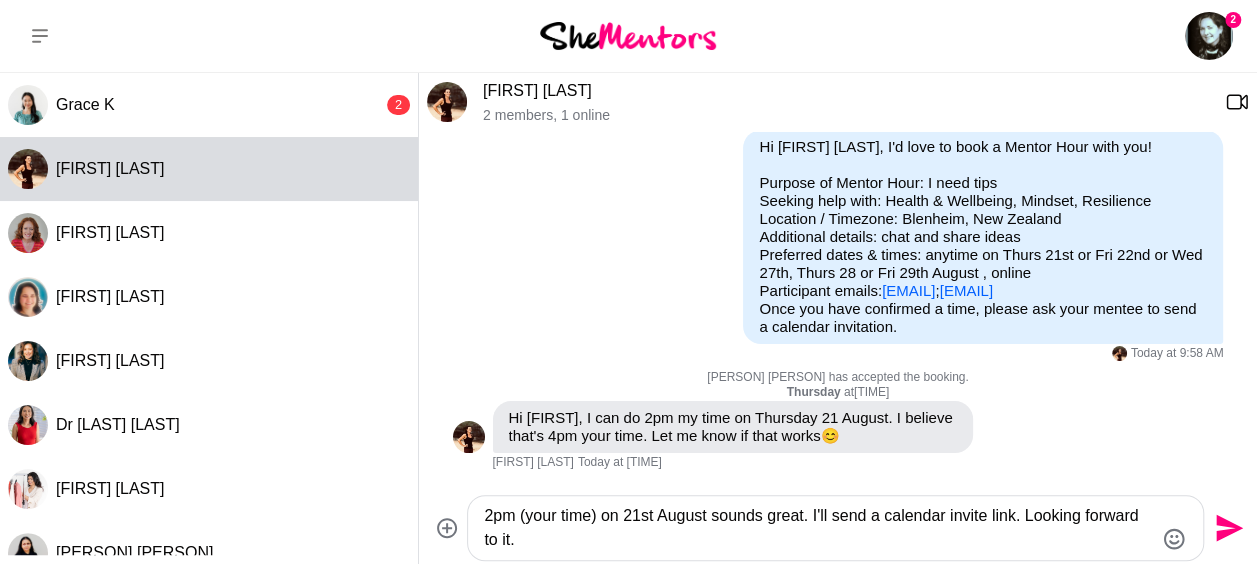 type on "2pm (your time) on 21st August sounds great. I'll send a calendar invite link. Looking forward to it." 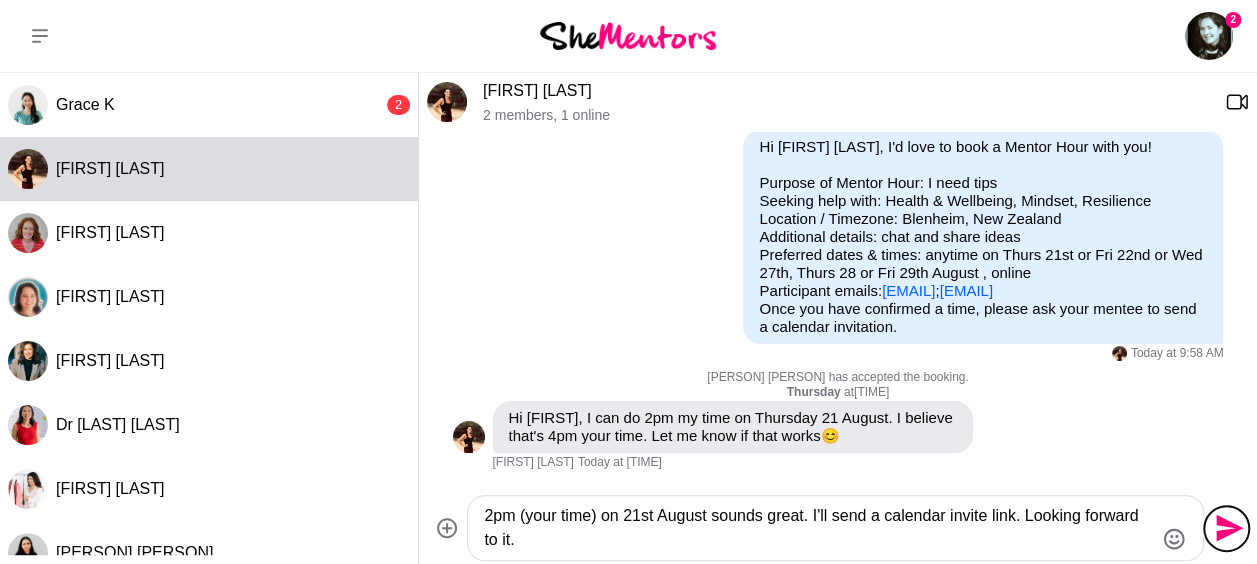 click on "Send" 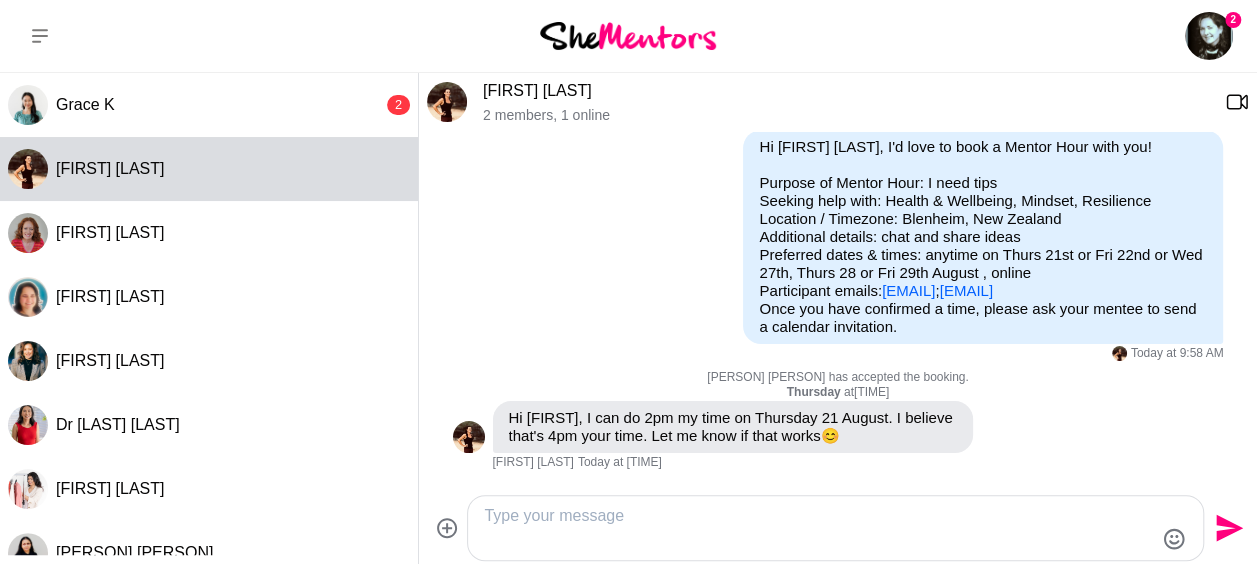 scroll, scrollTop: 204, scrollLeft: 0, axis: vertical 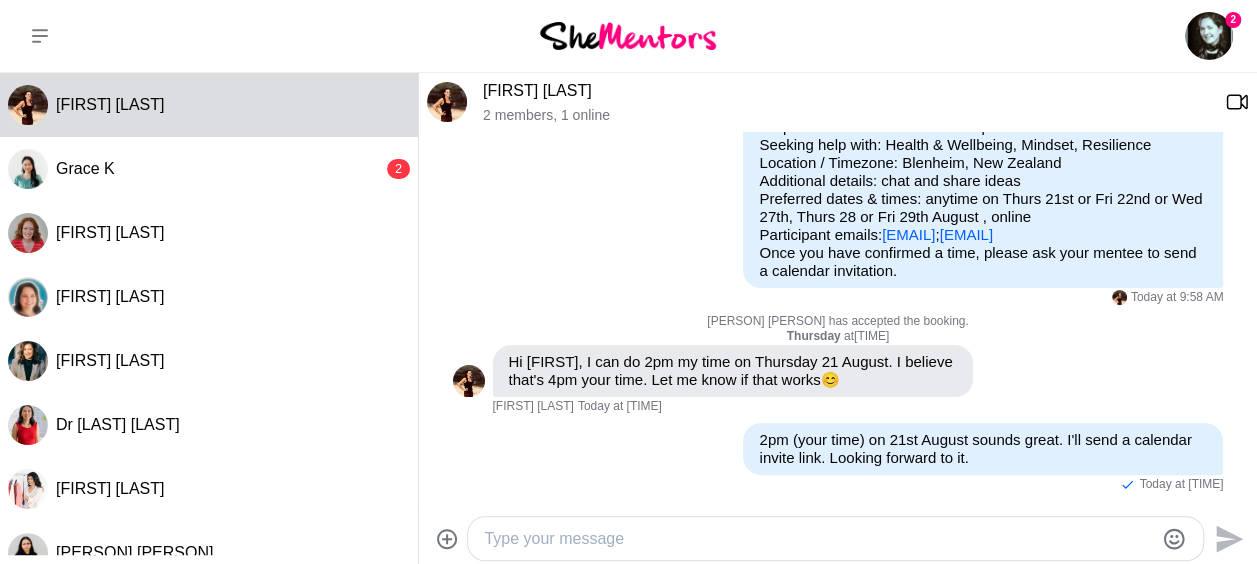 click on "[EMAIL]" at bounding box center (908, 234) 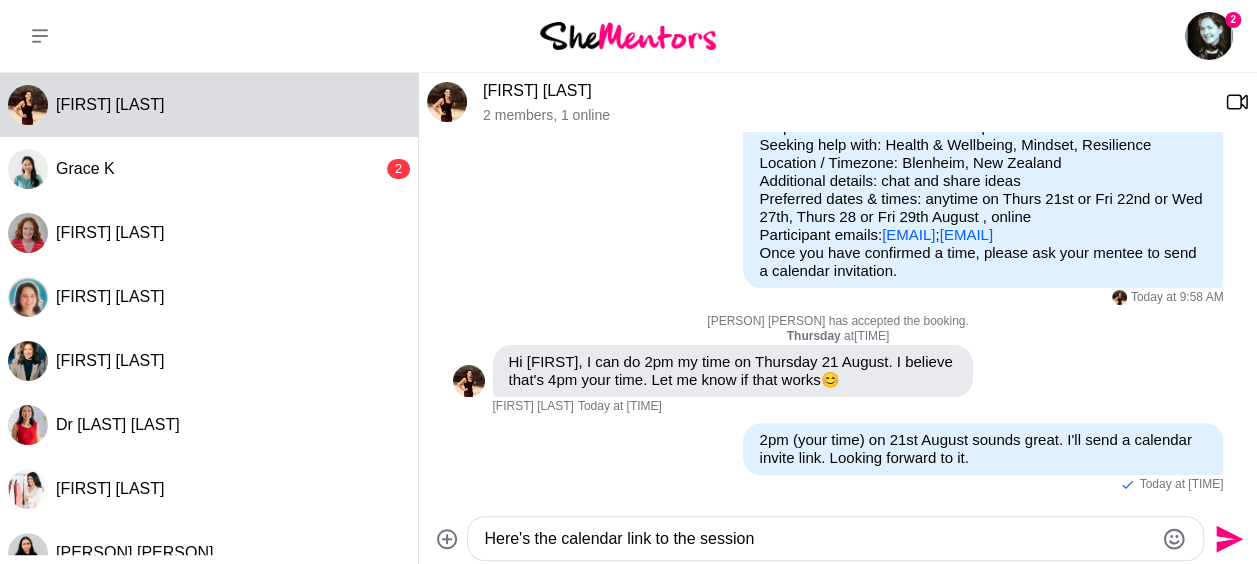 click on "Here's the calendar link to the session" at bounding box center [818, 539] 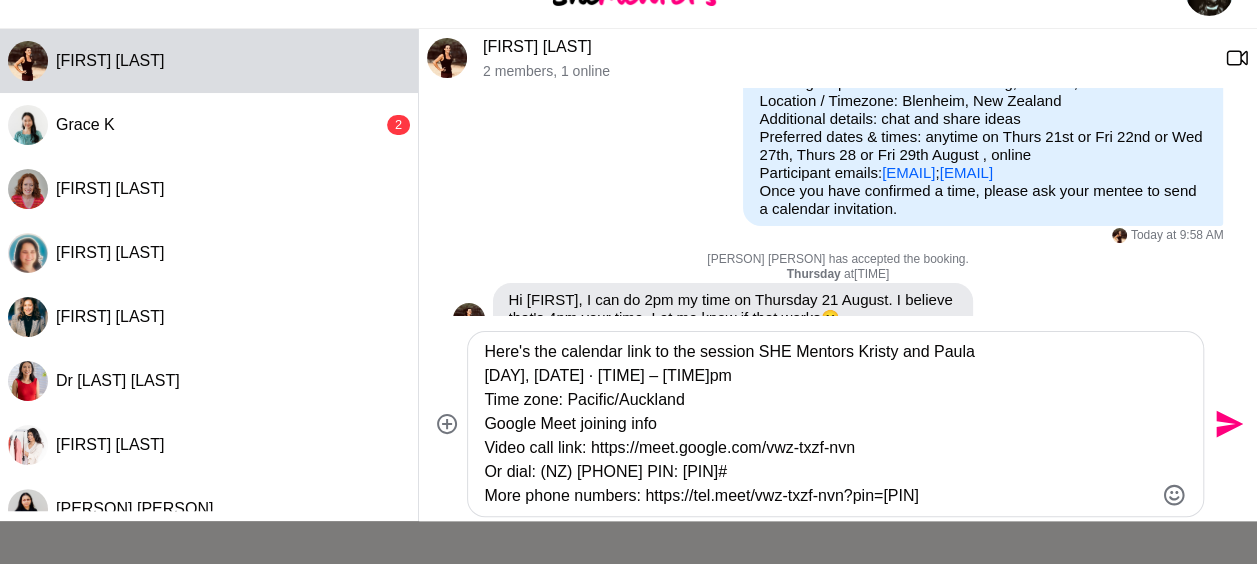 scroll, scrollTop: 0, scrollLeft: 0, axis: both 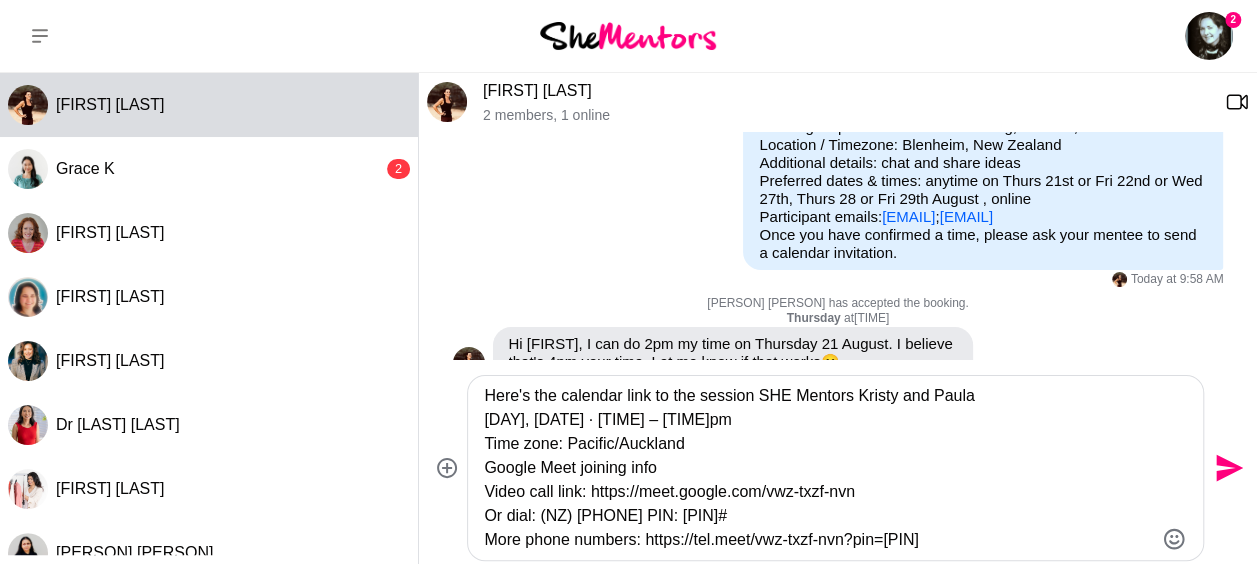 click on "Here's the calendar link to the session SHE Mentors Kristy and Paula
[DAY], [DATE] · [TIME] – [TIME]pm
Time zone: Pacific/Auckland
Google Meet joining info
Video call link: https://meet.google.com/vwz-txzf-nvn
Or dial: ‪(NZ) [PHONE]‬ PIN: ‪[PIN]‬#
More phone numbers: https://tel.meet/vwz-txzf-nvn?pin=[PIN]" at bounding box center [818, 468] 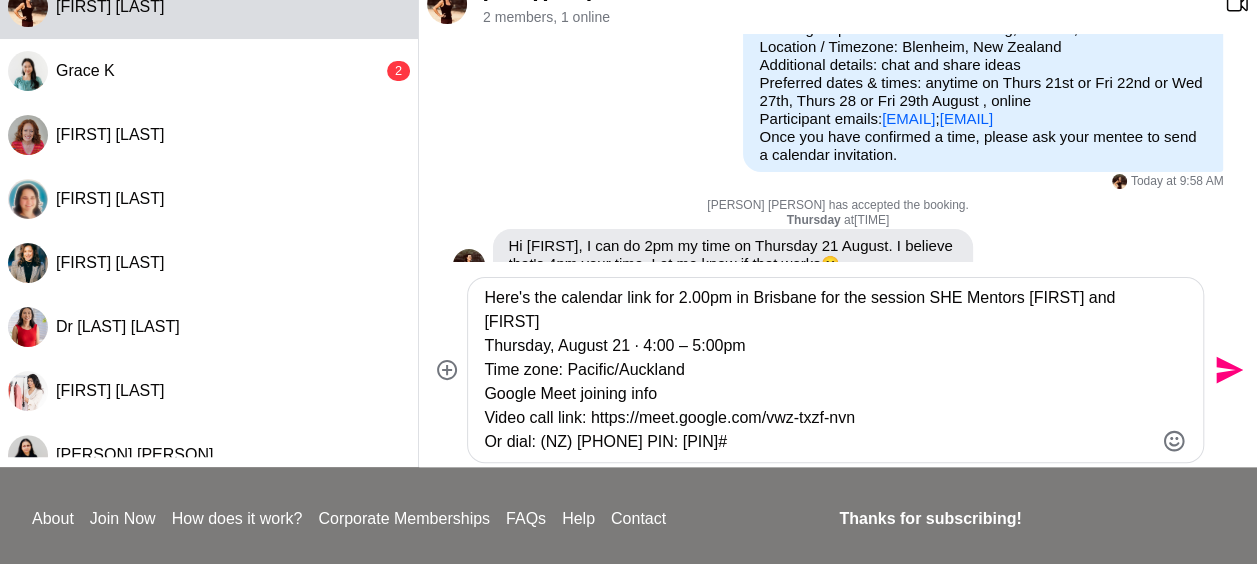scroll, scrollTop: 0, scrollLeft: 0, axis: both 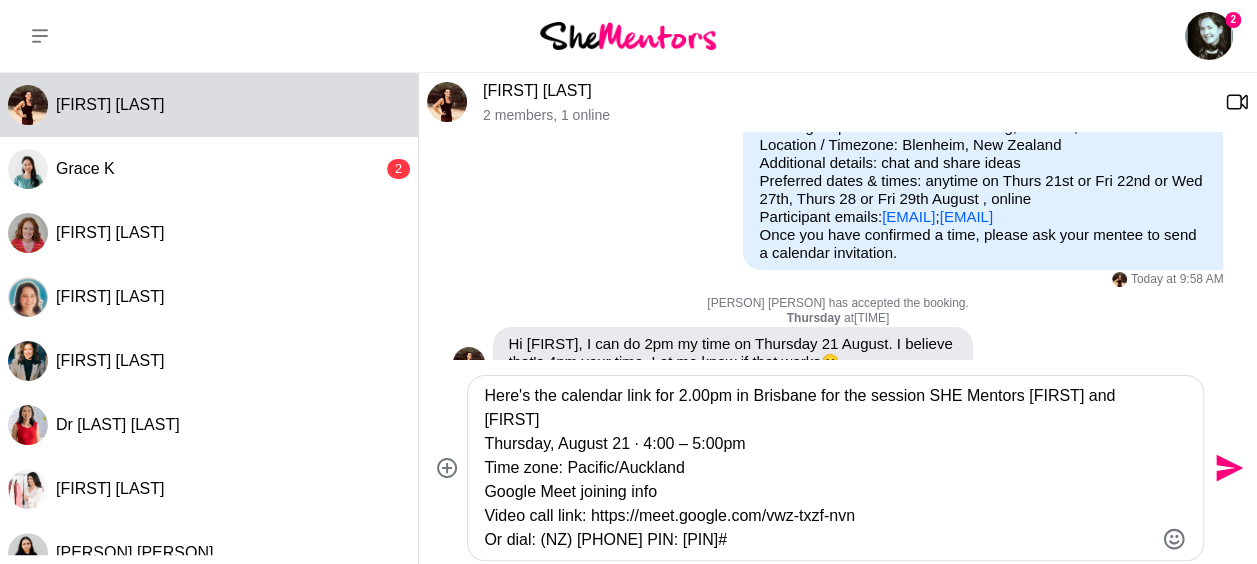 click on "Here's the calendar link for 2.00pm in Brisbane for the session SHE Mentors [FIRST] and [FIRST]
Thursday, August 21 · 4:00 – 5:00pm
Time zone: Pacific/Auckland
Google Meet joining info
Video call link: https://meet.google.com/vwz-txzf-nvn
Or dial: ‪(NZ) [PHONE]‬ PIN: ‪[PIN]#
More phone numbers: https://tel.meet/vwz-txzf-nvn?pin=4665815835622" at bounding box center (818, 468) 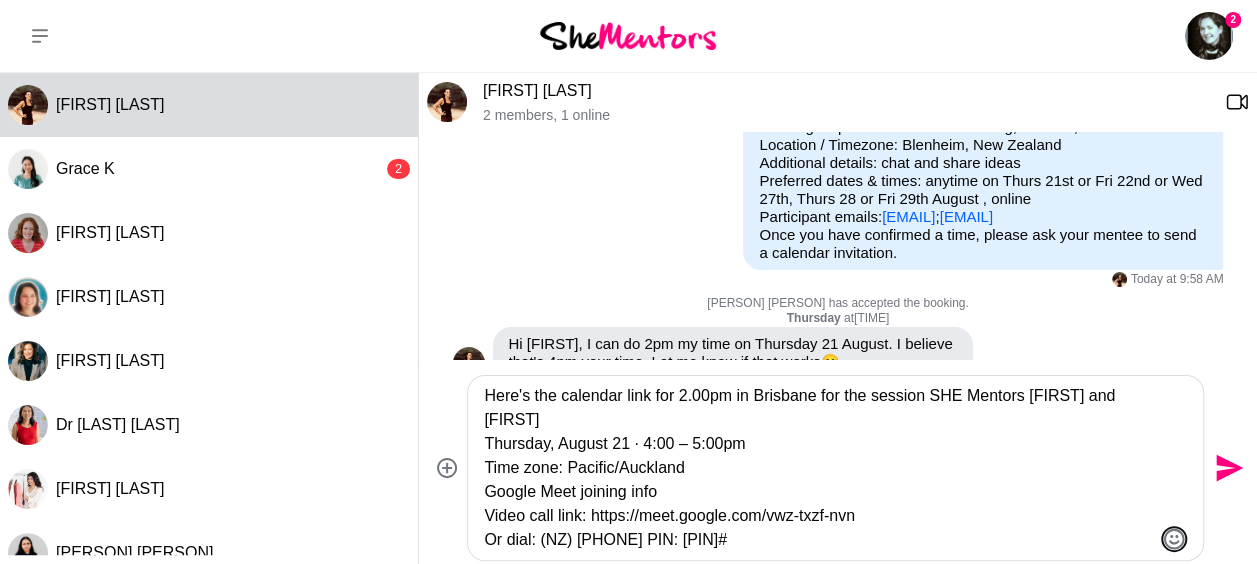 click 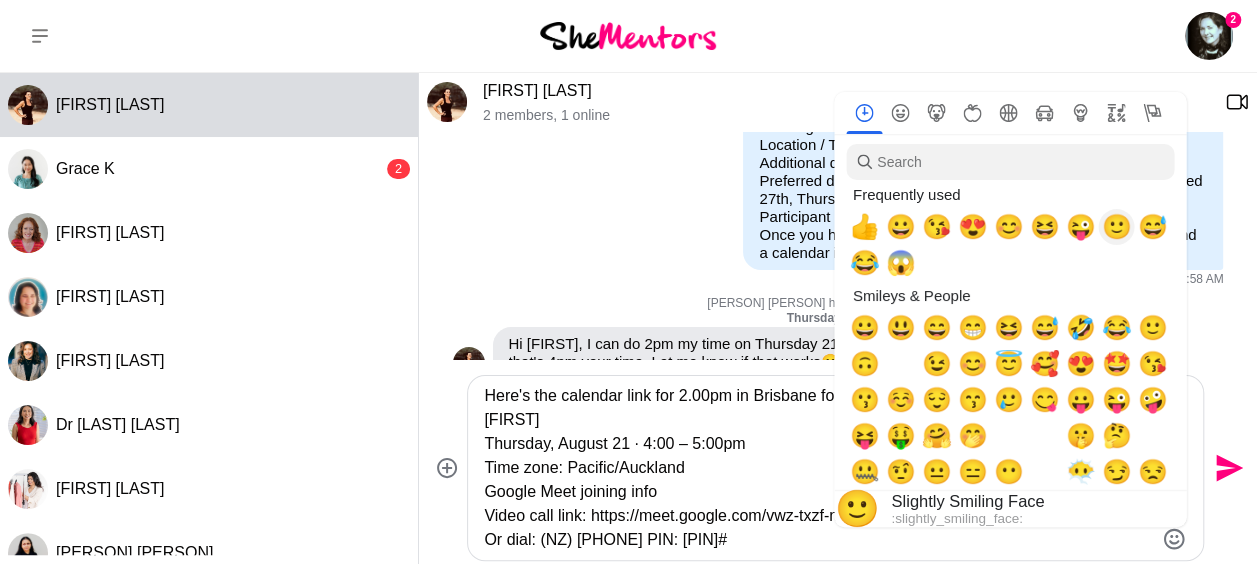 click on "🙂" at bounding box center [1116, 227] 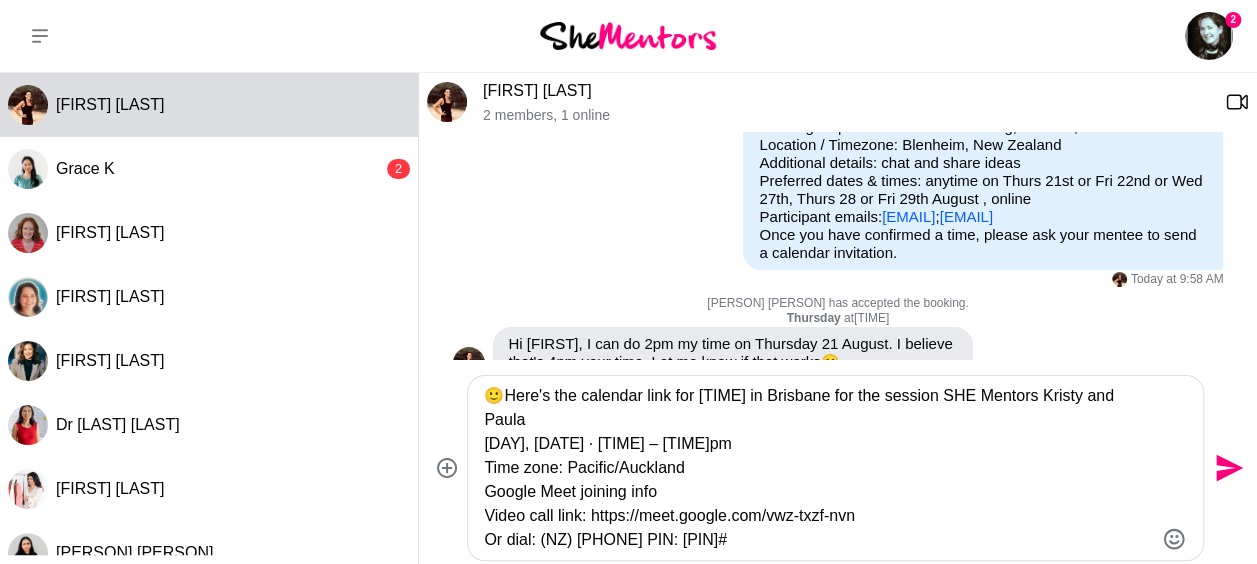 click on "🙂Here's the calendar link for [TIME] in Brisbane for the session SHE Mentors Kristy and Paula
[DAY], [DATE] · [TIME] – [TIME]pm
Time zone: Pacific/Auckland
Google Meet joining info
Video call link: https://meet.google.com/vwz-txzf-nvn
Or dial: ‪(NZ) [PHONE]‬ PIN: ‪[PIN]‬#
More phone numbers: https://tel.meet/vwz-txzf-nvn?pin=[PIN]" at bounding box center (818, 468) 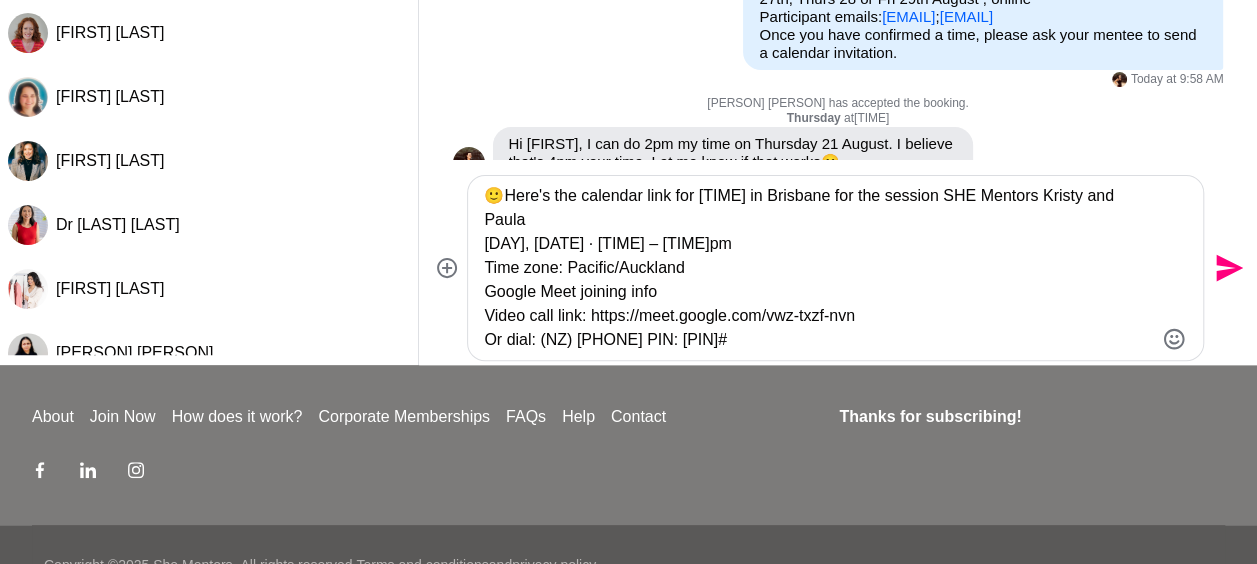 scroll, scrollTop: 240, scrollLeft: 0, axis: vertical 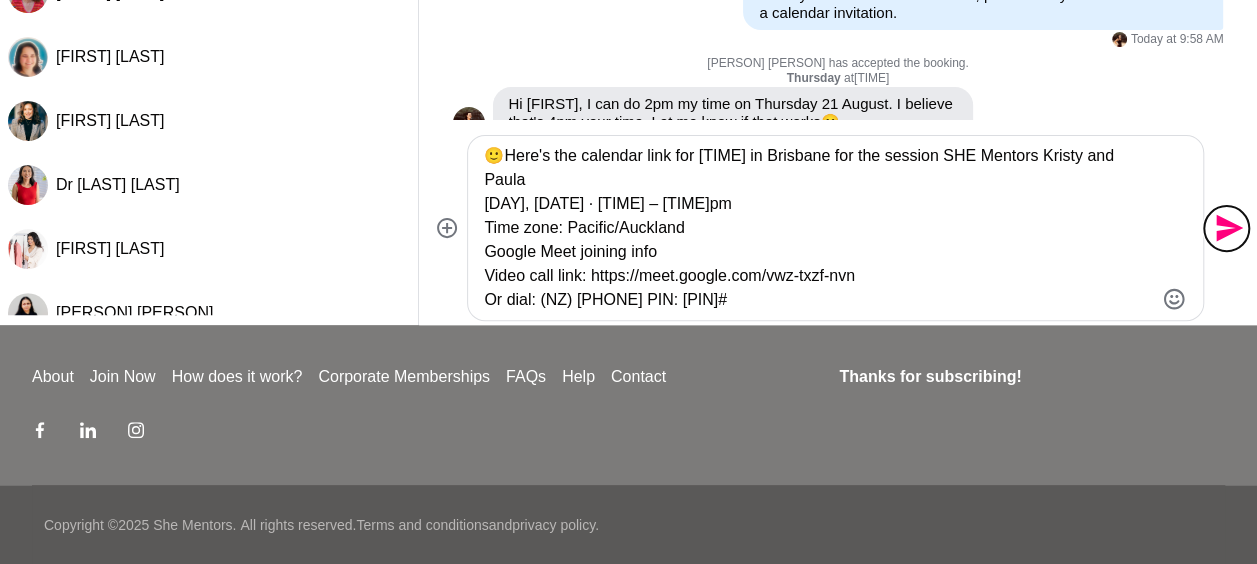 click on "Send" 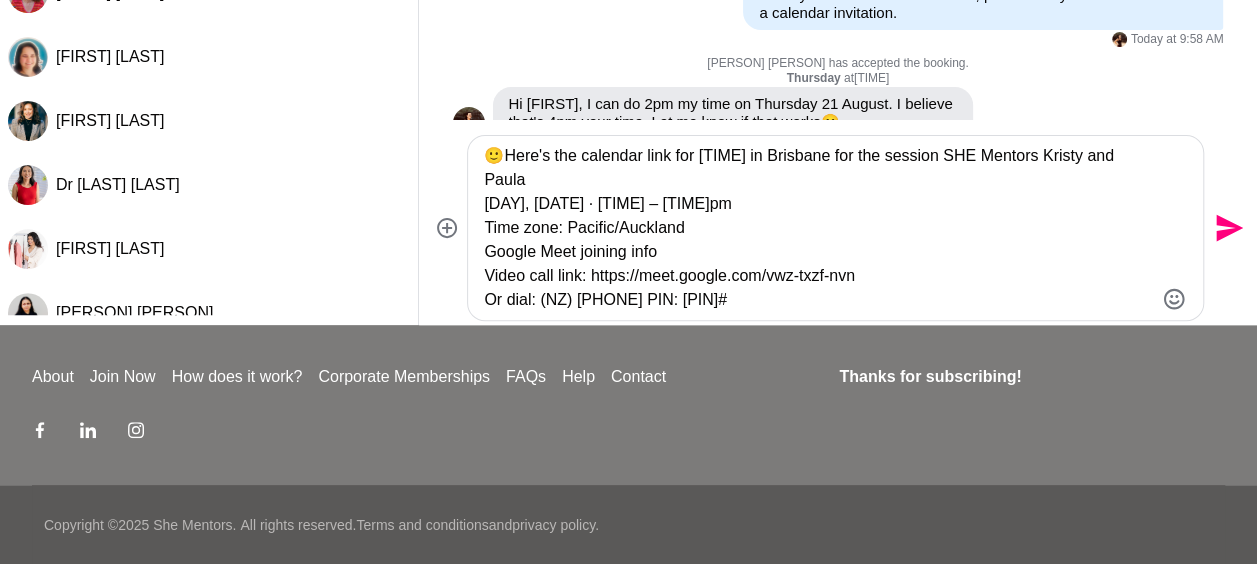 type 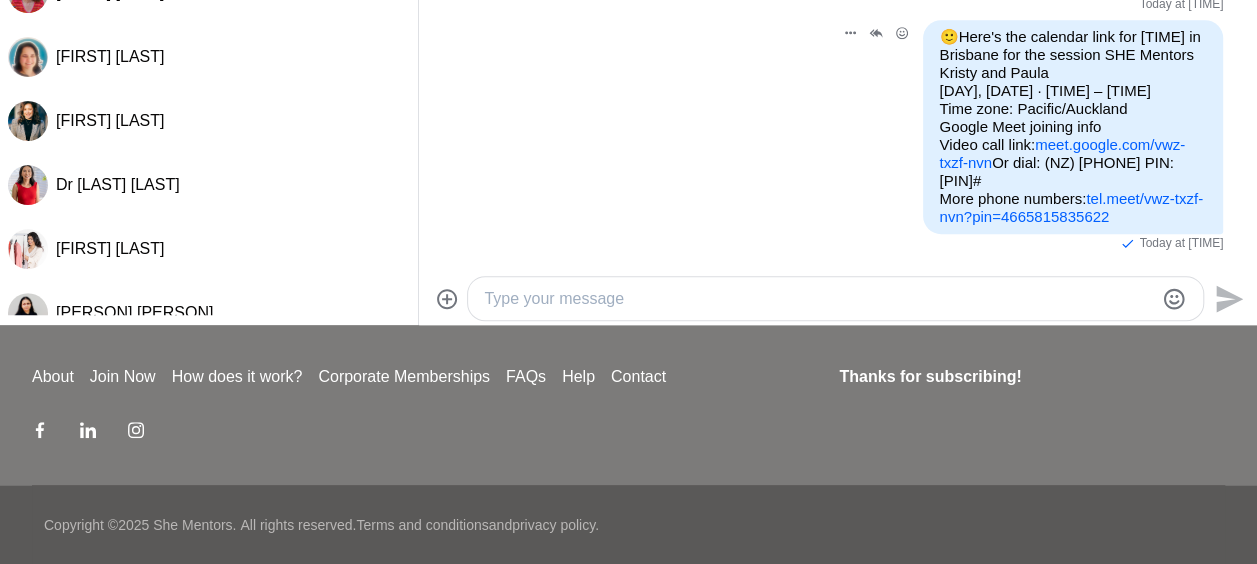 scroll, scrollTop: 0, scrollLeft: 0, axis: both 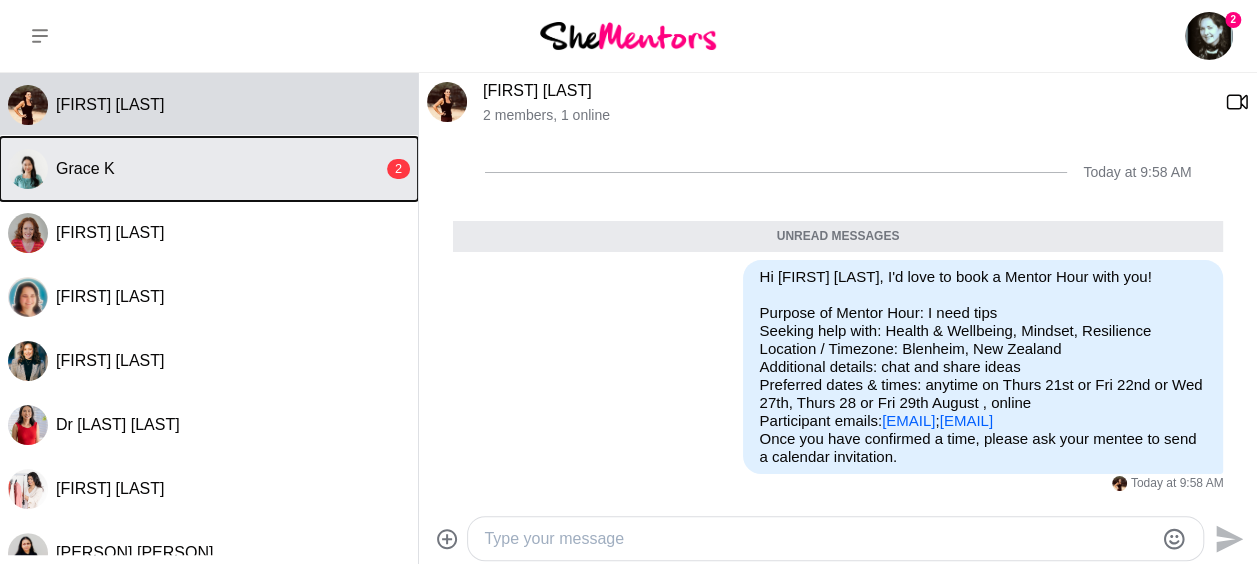click on "Grace K" at bounding box center [219, 169] 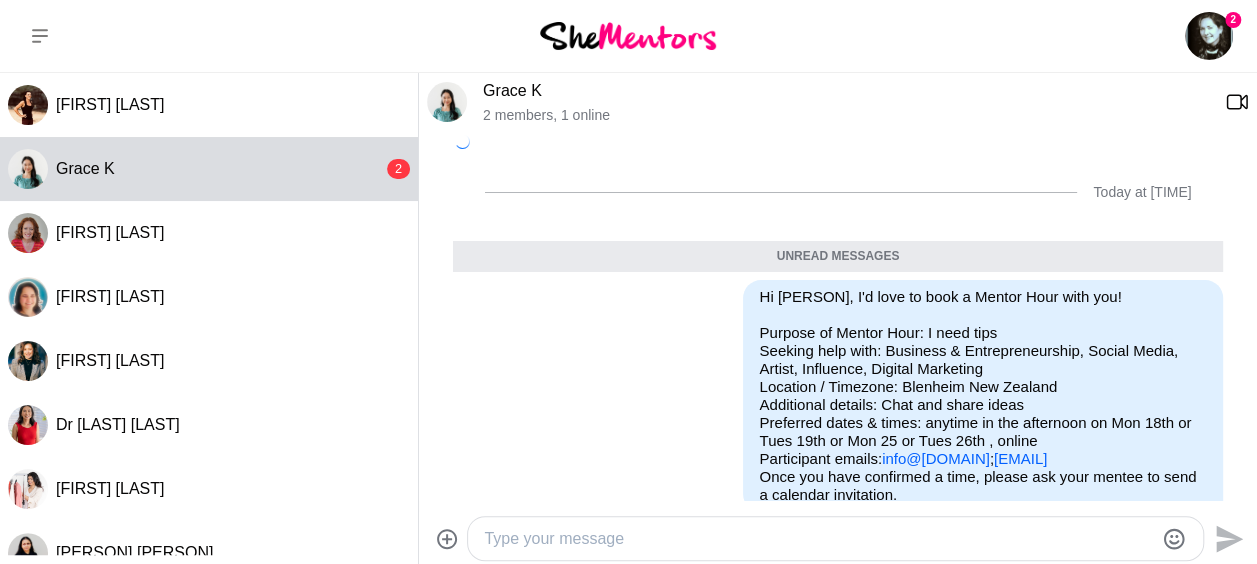 scroll, scrollTop: 126, scrollLeft: 0, axis: vertical 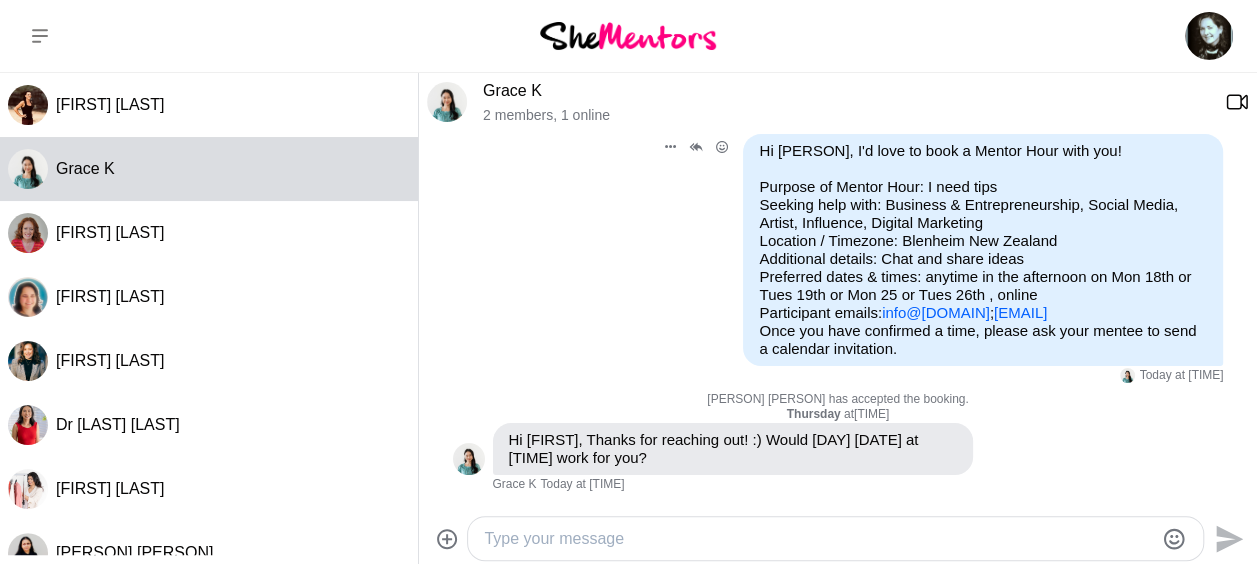 drag, startPoint x: 992, startPoint y: 314, endPoint x: 867, endPoint y: 317, distance: 125.035995 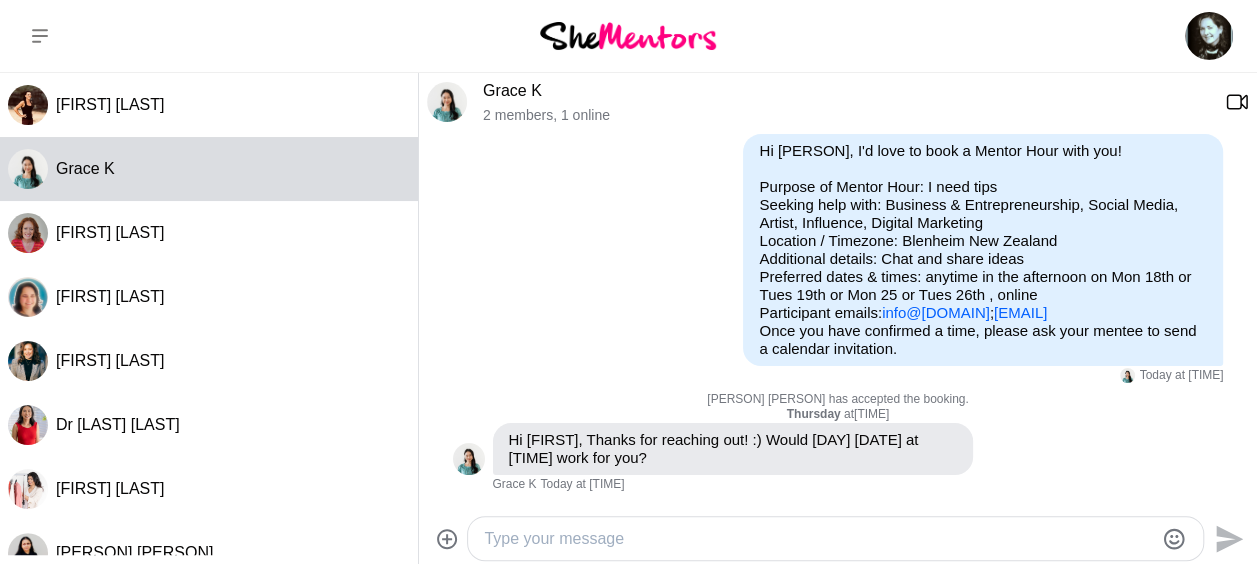 click at bounding box center (818, 539) 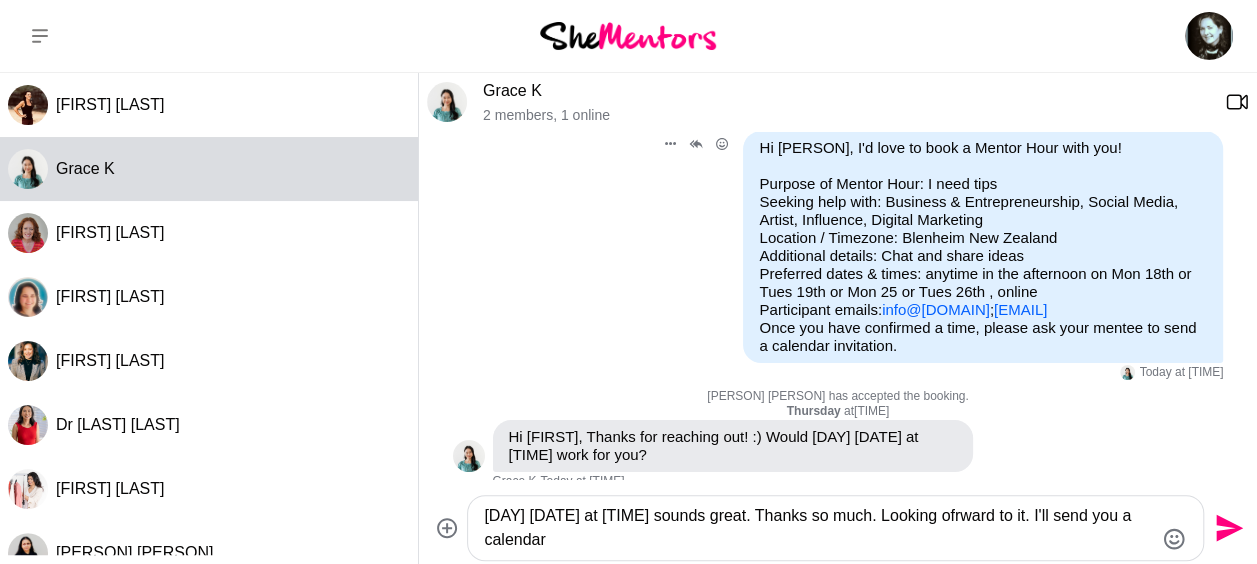 scroll, scrollTop: 146, scrollLeft: 0, axis: vertical 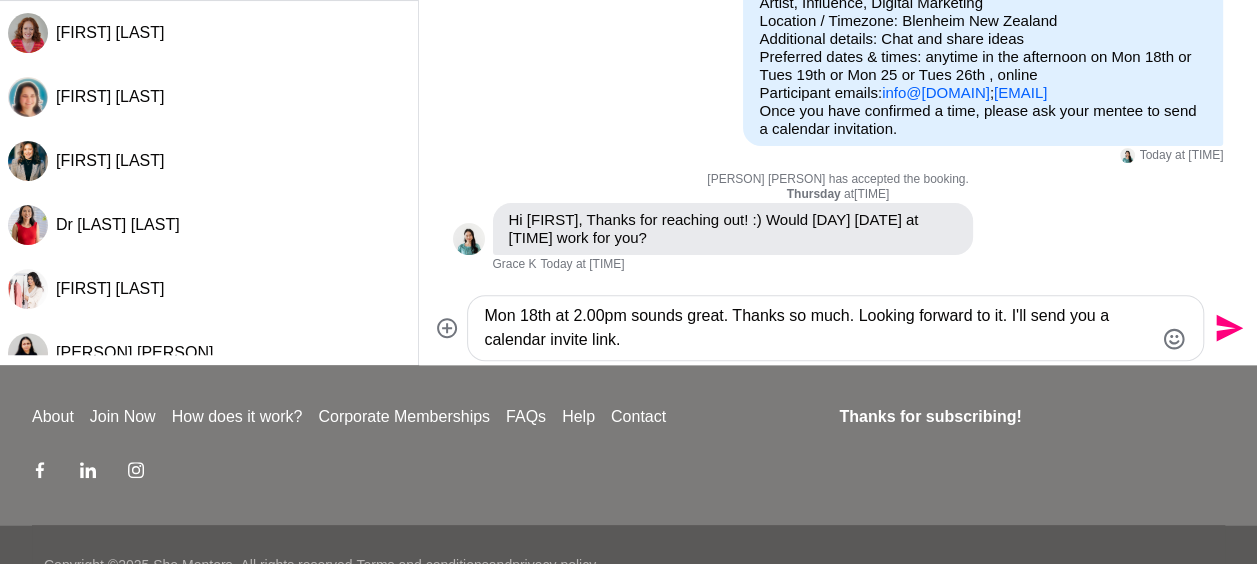 click on "Mon 18th at 2.00pm sounds great. Thanks so much. Looking forward to it. I'll send you a calendar invite link." at bounding box center (818, 328) 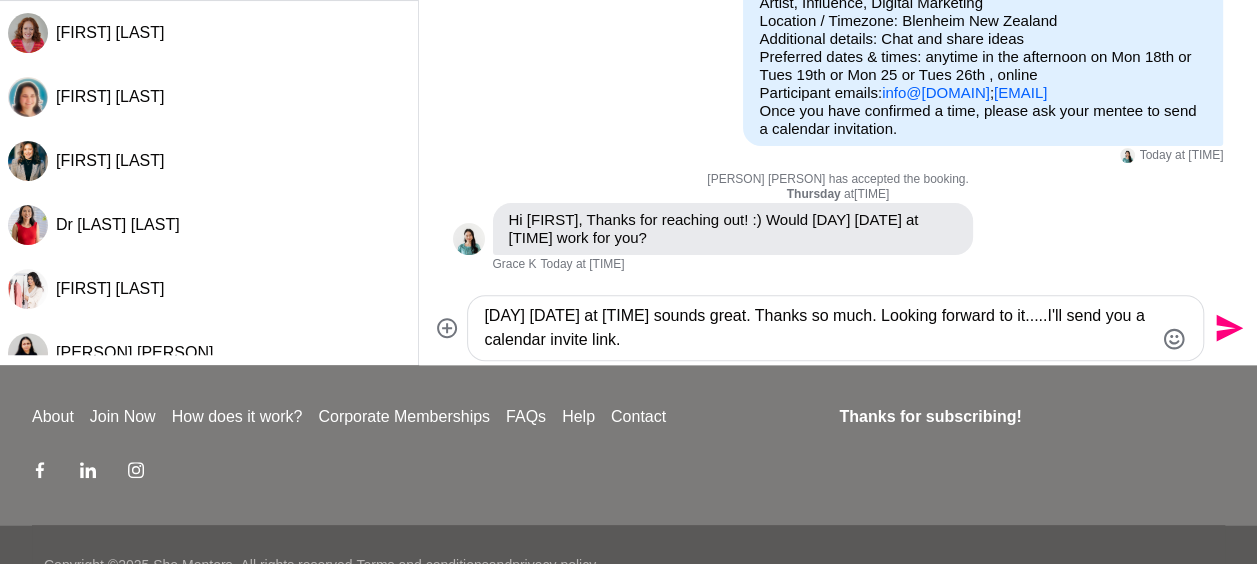 click on "[DAY] [DATE] at [TIME] sounds great. Thanks so much. Looking forward to it.....I'll send you a calendar invite link." at bounding box center [835, 328] 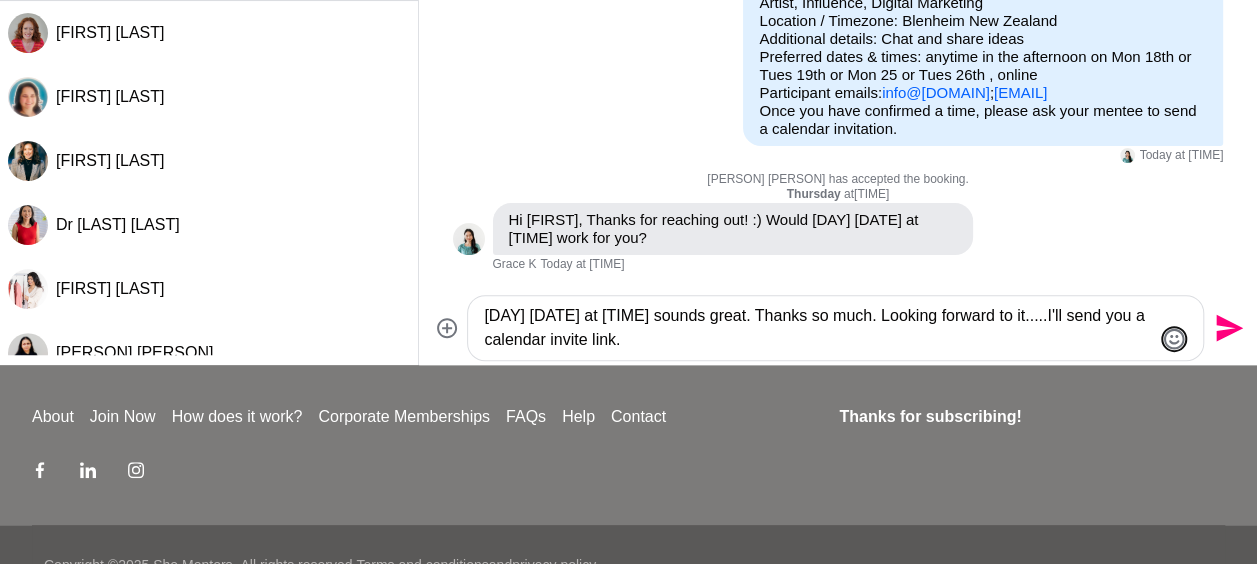 click 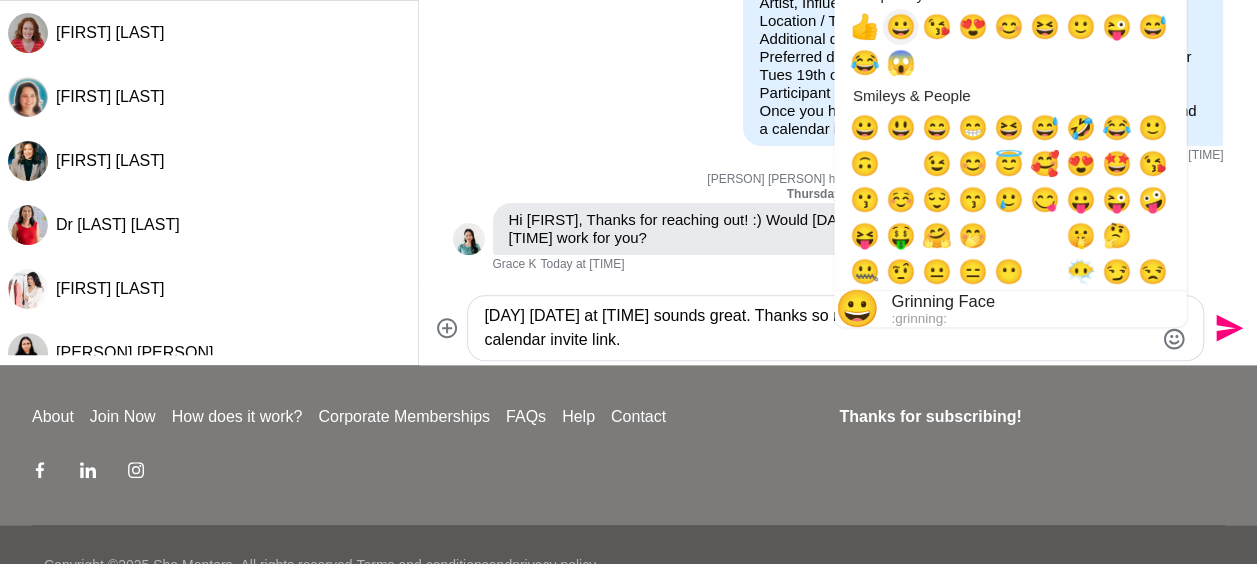 click on "😀" at bounding box center [900, 27] 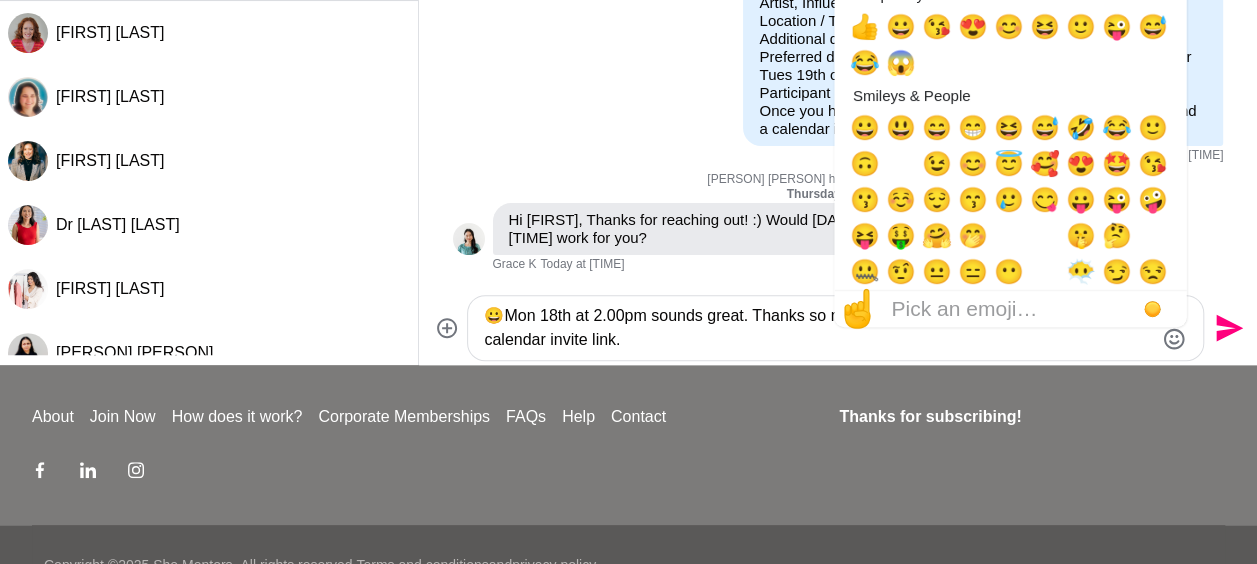 click on "😀Mon 18th at 2.00pm sounds great. Thanks so much. Looking forward to it.....I'll send you a calendar invite link." at bounding box center (818, 328) 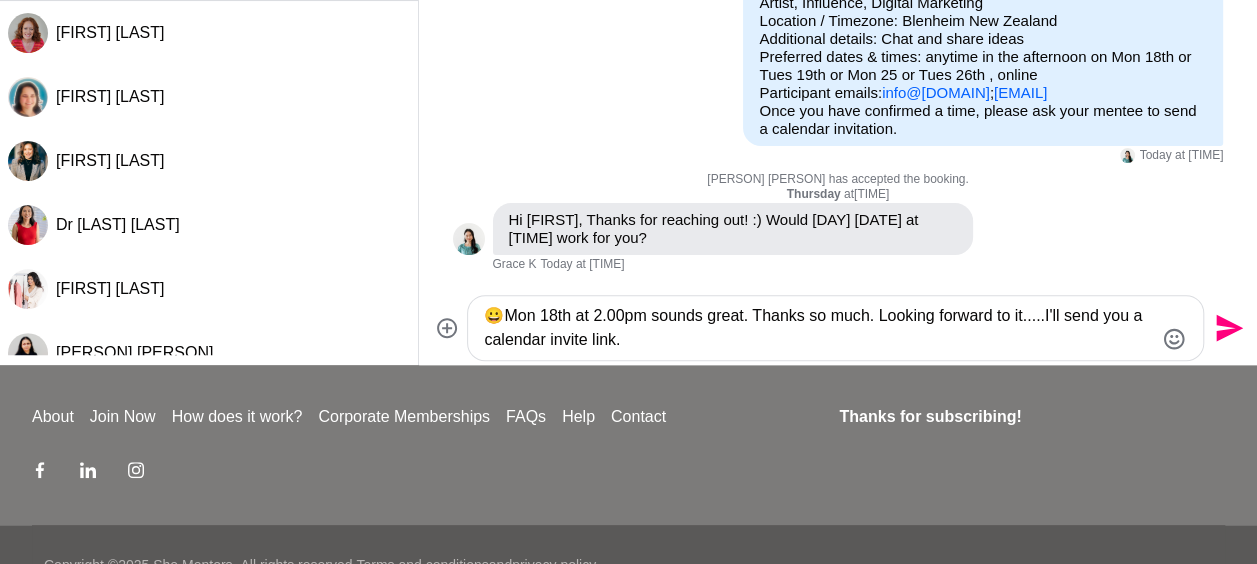 click on "😀Mon 18th at 2.00pm sounds great. Thanks so much. Looking forward to it.....I'll send you a calendar invite link." at bounding box center (818, 328) 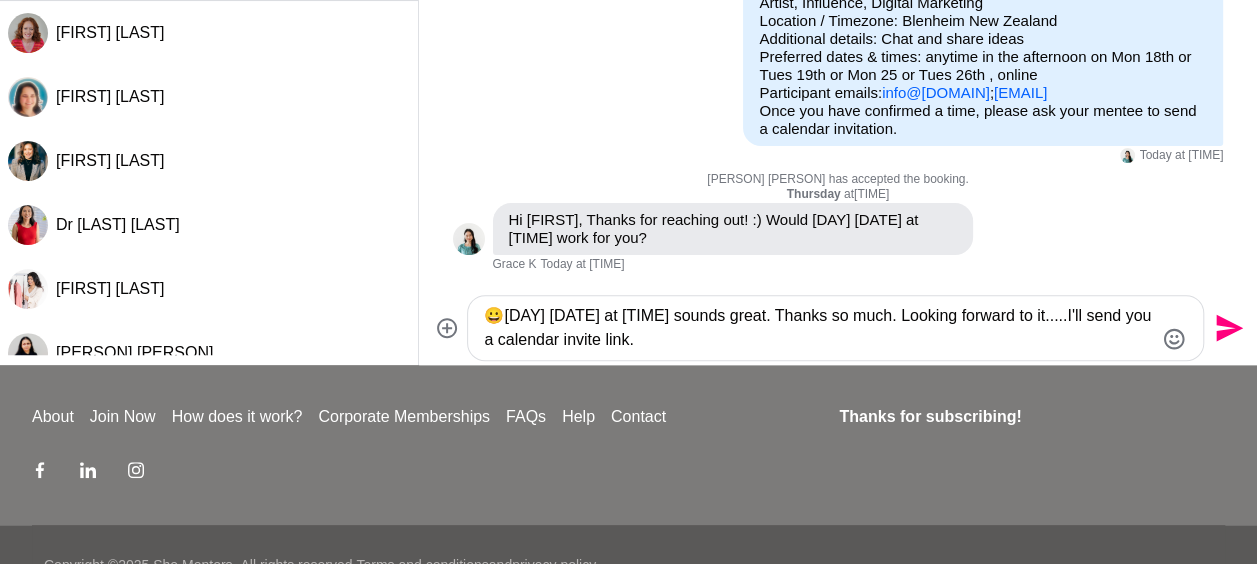 type on "😀[DAY] [DATE] at [TIME] sounds great. Thanks so much. Looking forward to it.....I'll send you a calendar invite link." 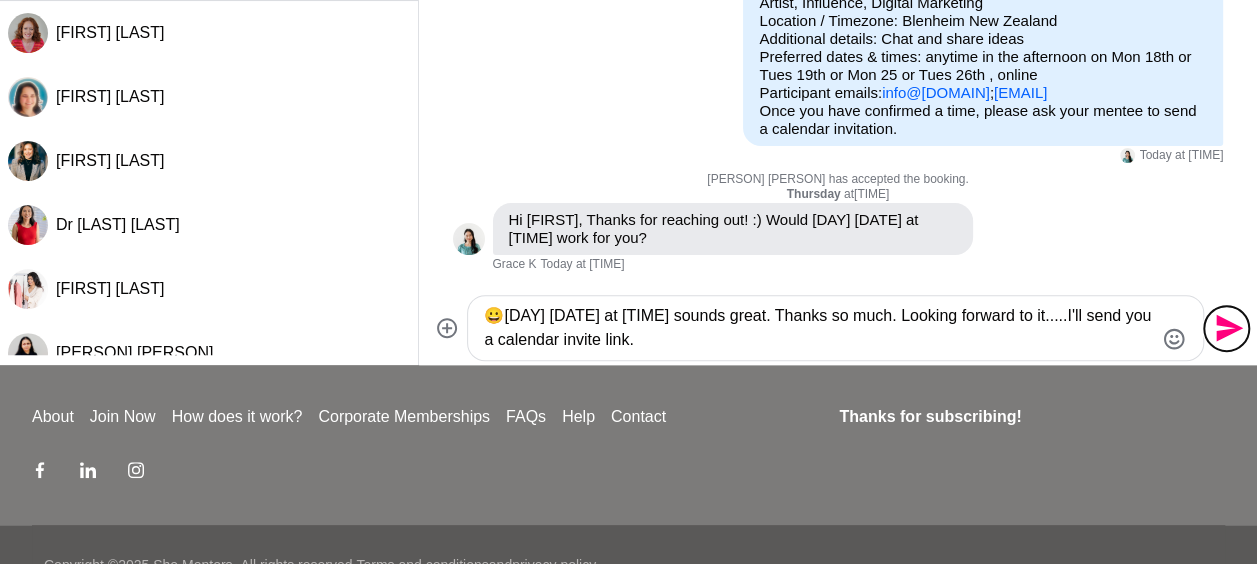 click 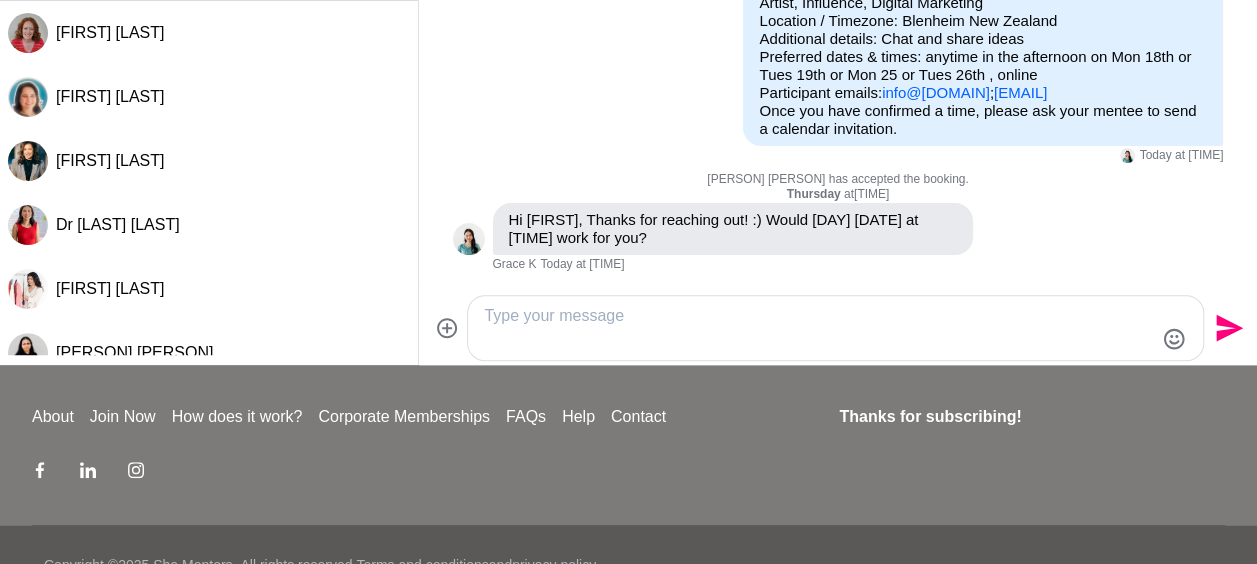 scroll, scrollTop: 204, scrollLeft: 0, axis: vertical 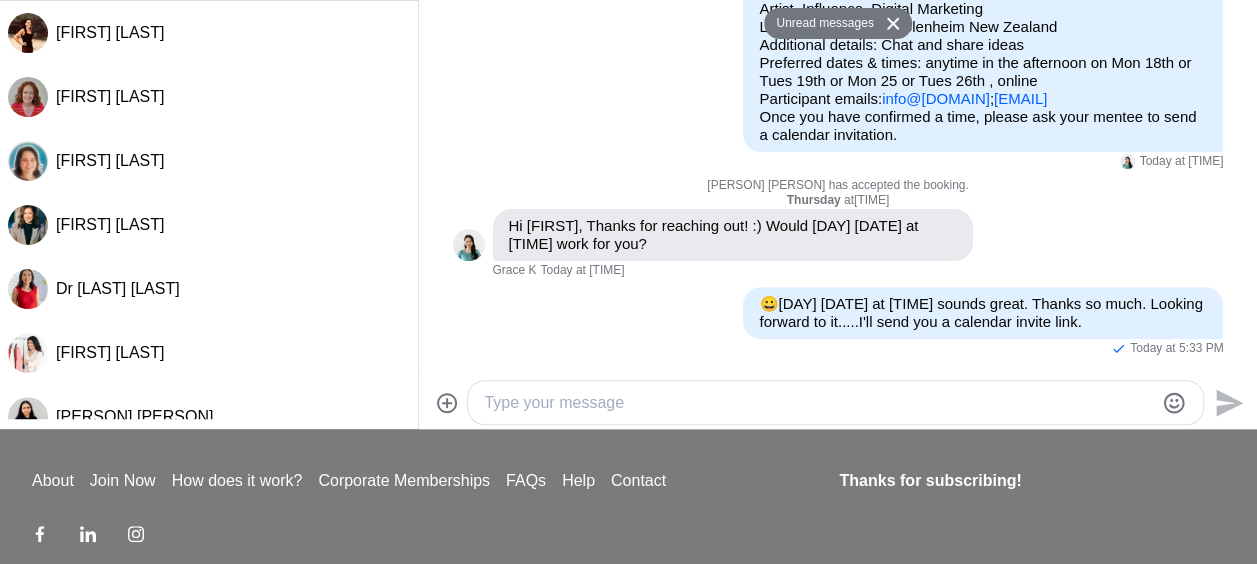 click at bounding box center [818, 403] 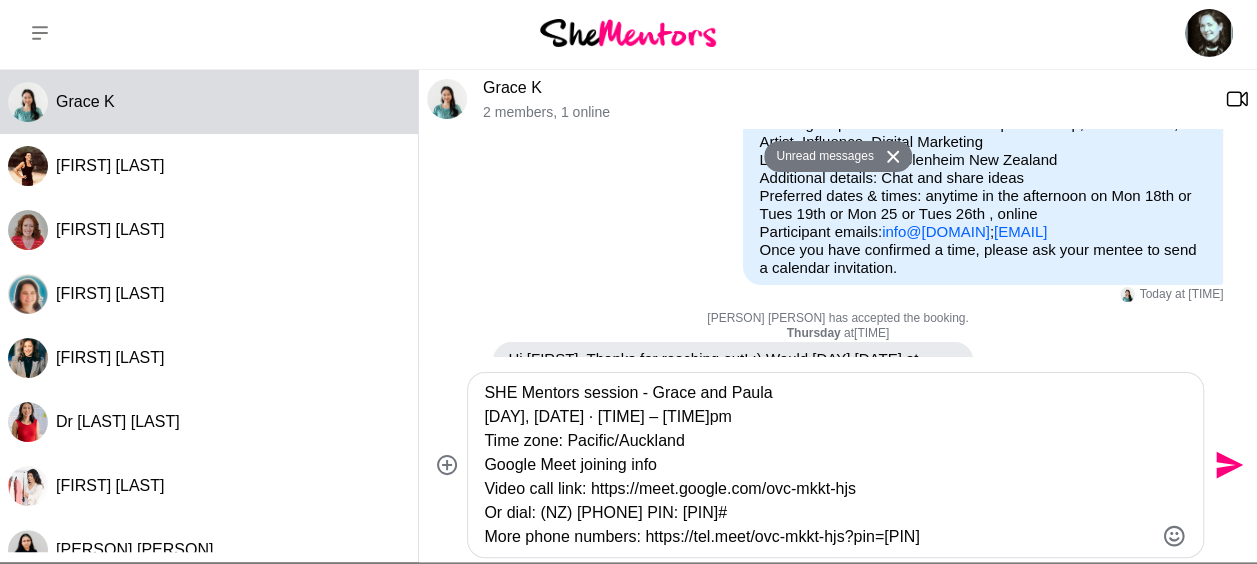 scroll, scrollTop: 0, scrollLeft: 0, axis: both 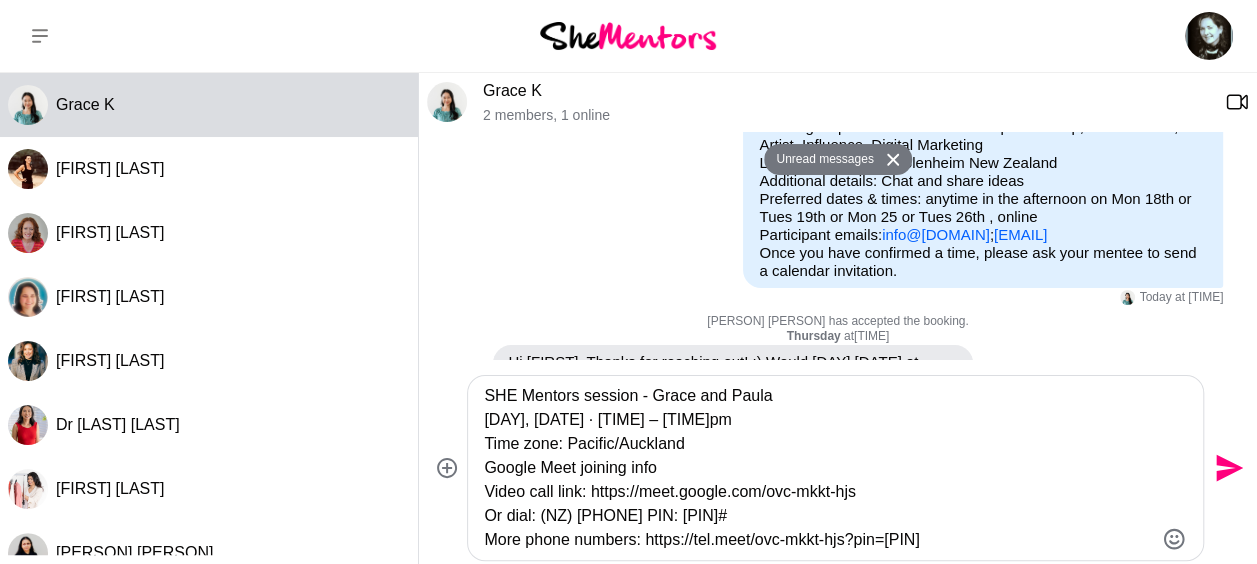 click on "SHE Mentors session - Grace and Paula
[DAY], [DATE] · [TIME] – [TIME]pm
Time zone: Pacific/Auckland
Google Meet joining info
Video call link: https://meet.google.com/ovc-mkkt-hjs
Or dial: ‪(NZ) [PHONE]‬ PIN: ‪[PIN]‬#
More phone numbers: https://tel.meet/ovc-mkkt-hjs?pin=[PIN]" at bounding box center [818, 468] 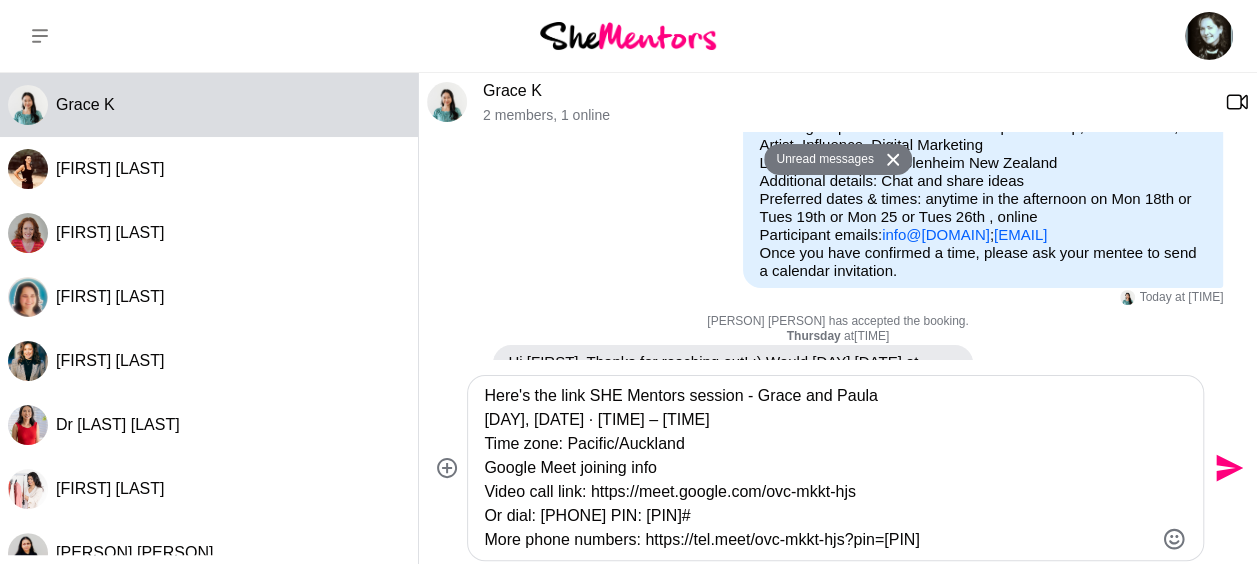 drag, startPoint x: 486, startPoint y: 419, endPoint x: 1052, endPoint y: 553, distance: 581.64594 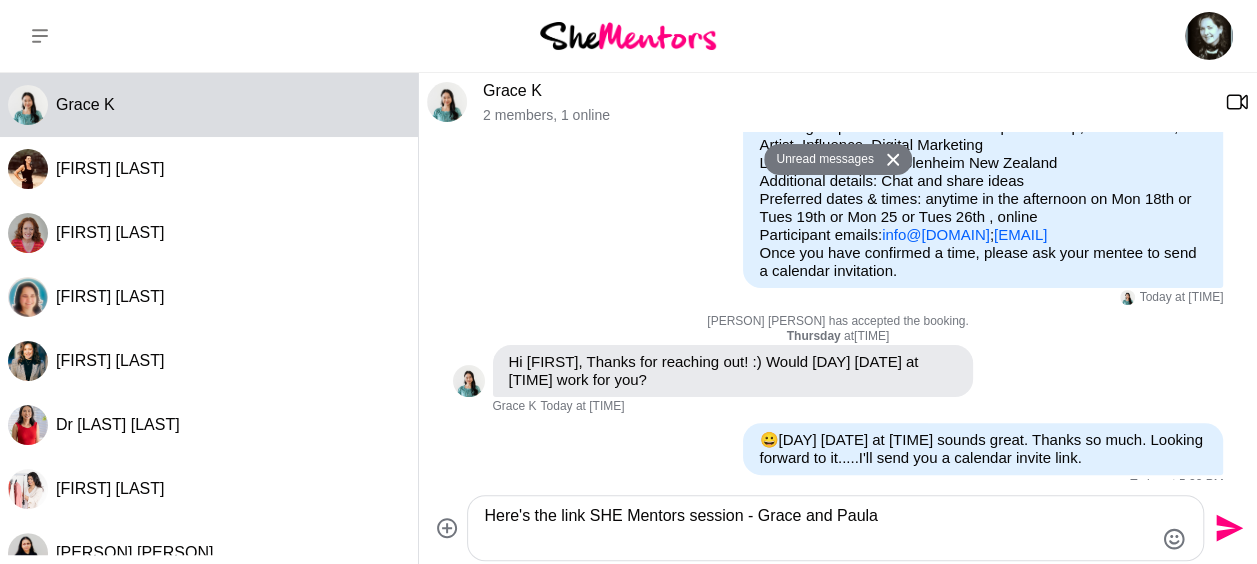 paste on "SHE Mentors session - Grace and Paula
[DAY], [DATE] · [TIME] – [TIME]
Time zone: Pacific/Auckland
Google Meet joining info
Video call link: https://meet.google.com/ovc-mkkt-hjs
Or dial: ‪[PHONE]‬ PIN: ‪[PIN]‬#
More phone numbers: https://tel.meet/ovc-mkkt-hjs?pin=[PIN]" 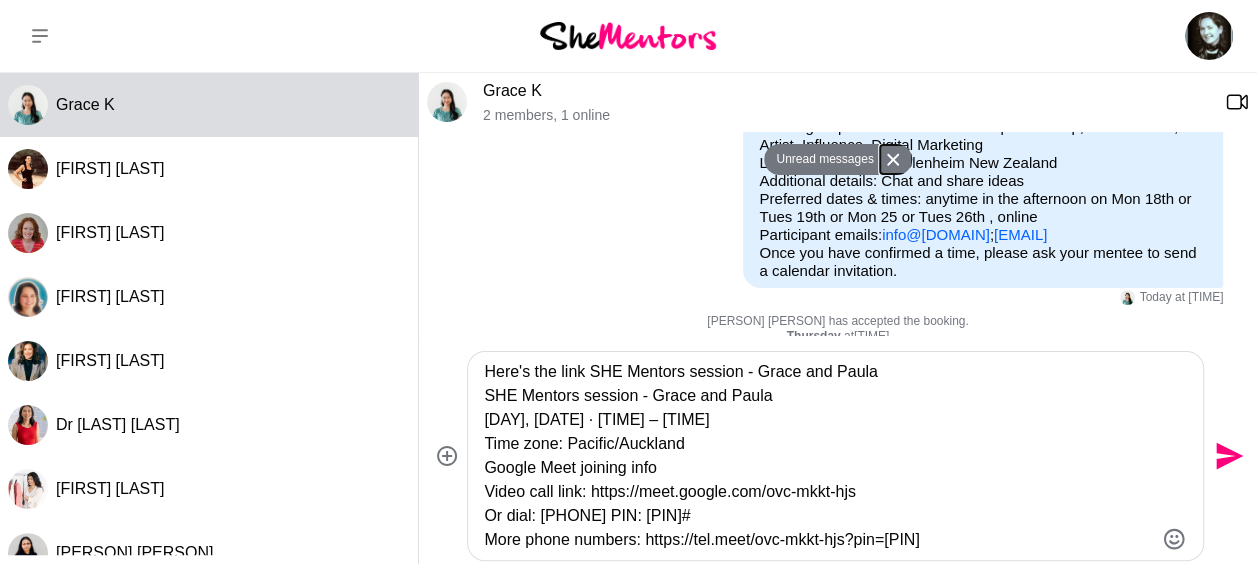 drag, startPoint x: 890, startPoint y: 156, endPoint x: 904, endPoint y: 180, distance: 27.784887 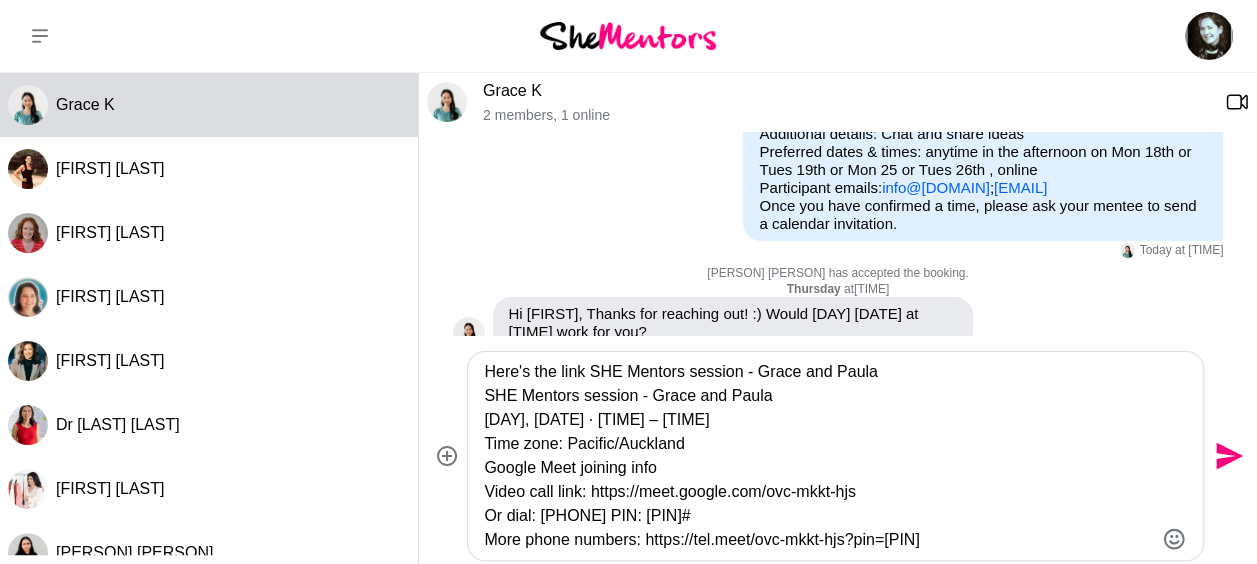 scroll, scrollTop: 156, scrollLeft: 0, axis: vertical 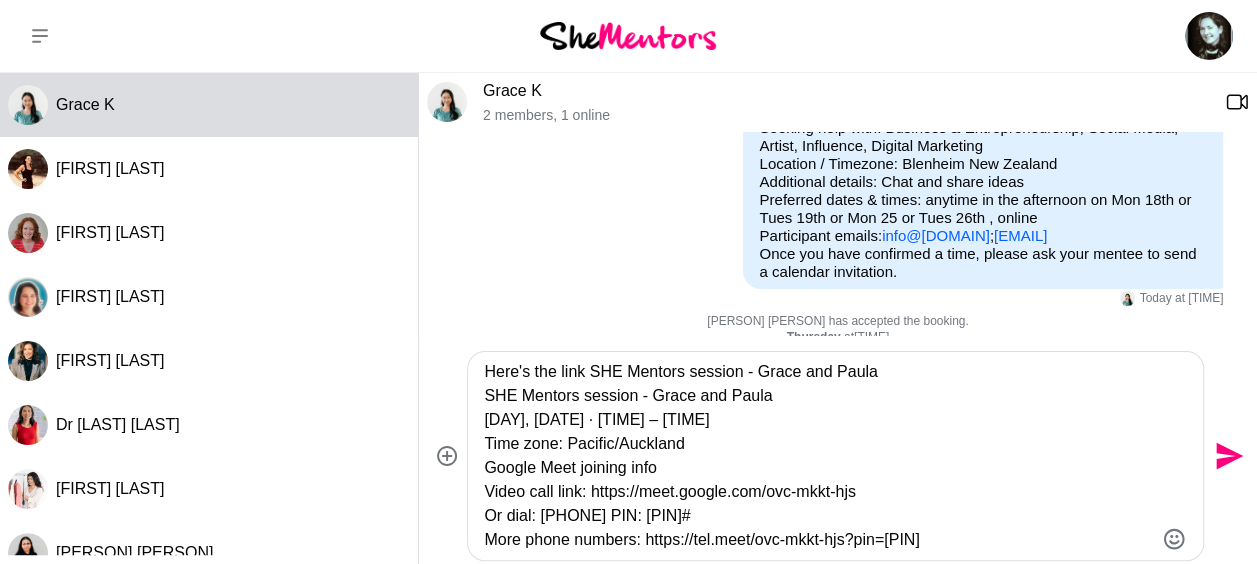 click on "Here's the link SHE Mentors session - Grace and Paula
SHE Mentors session - Grace and Paula
[DAY], [DATE] · [TIME] – [TIME]
Time zone: Pacific/Auckland
Google Meet joining info
Video call link: https://meet.google.com/ovc-mkkt-hjs
Or dial: ‪[PHONE]‬ PIN: ‪[PIN]‬#
More phone numbers: https://tel.meet/ovc-mkkt-hjs?pin=[PIN]" at bounding box center [818, 456] 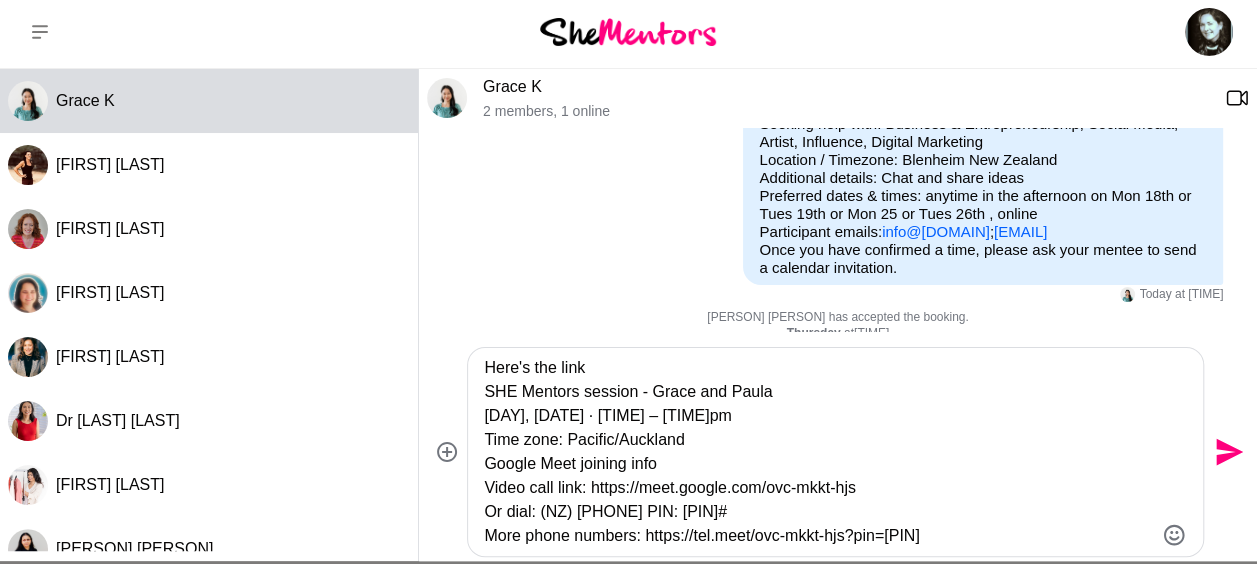 scroll, scrollTop: 0, scrollLeft: 0, axis: both 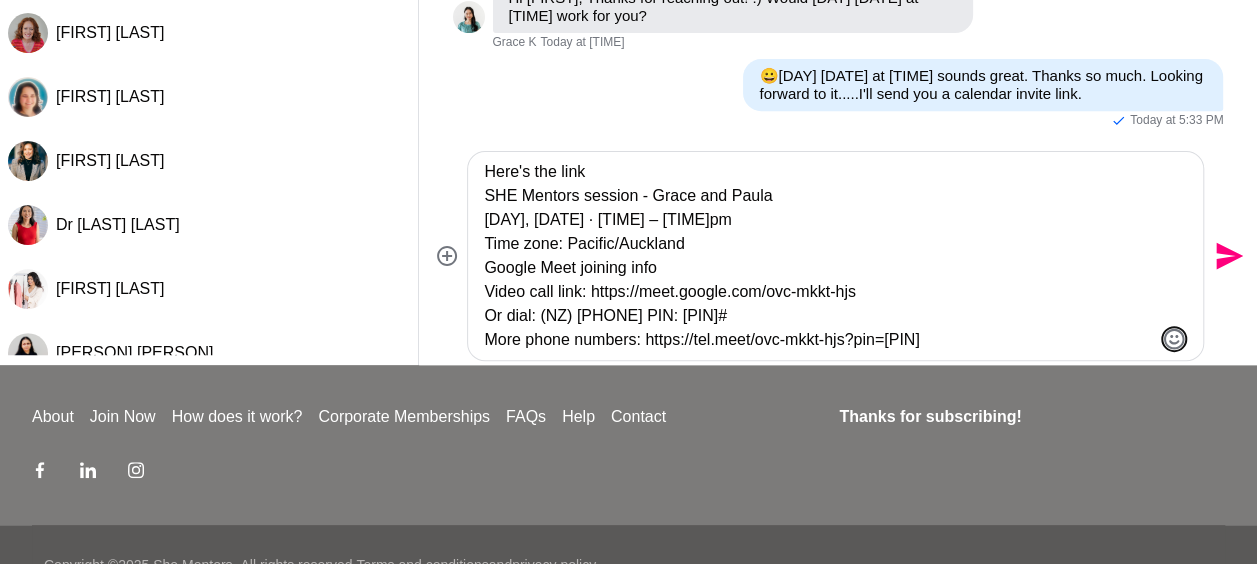 click 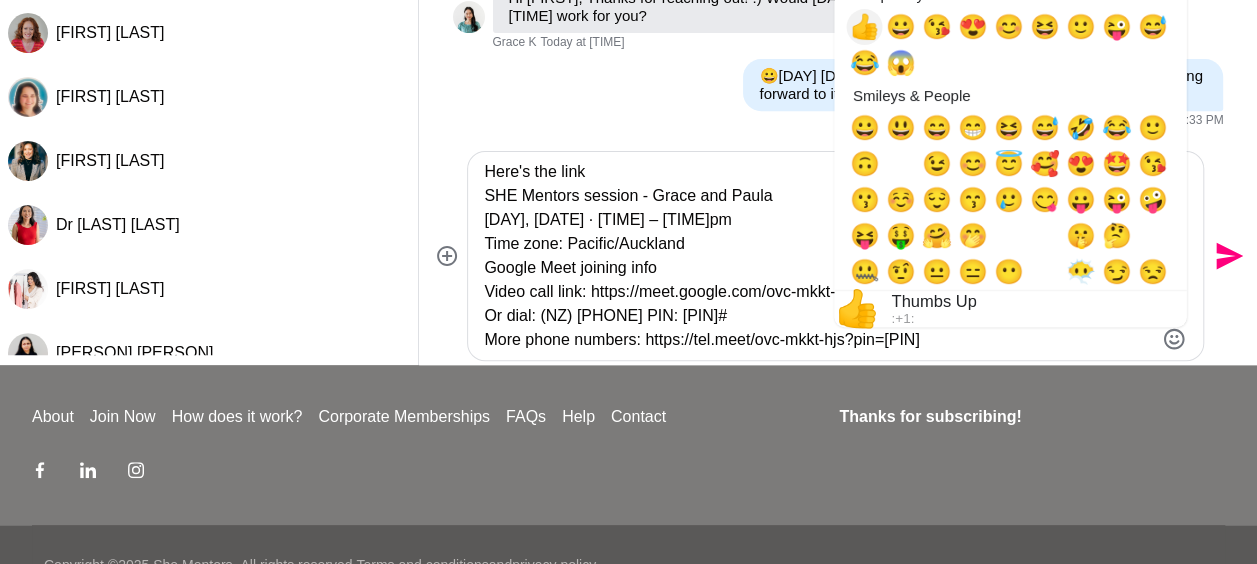 click on "👍" at bounding box center [864, 27] 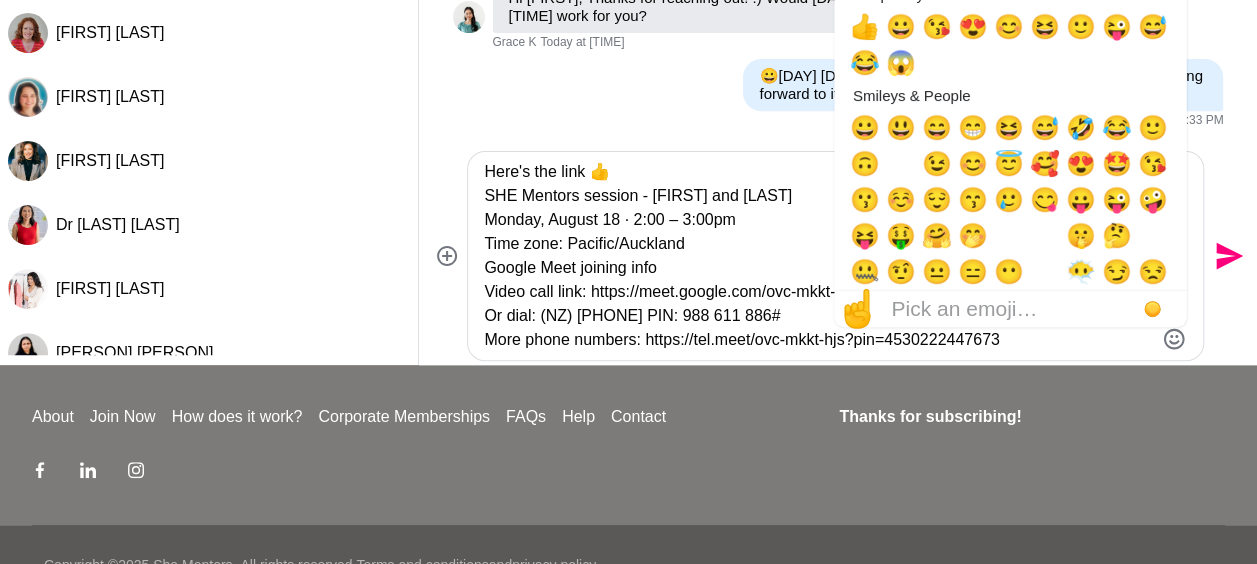 click on "Here's the link 👍
SHE Mentors session - [FIRST] and [LAST]
Monday, August 18 · 2:00 – 3:00pm
Time zone: Pacific/Auckland
Google Meet joining info
Video call link: https://meet.google.com/ovc-mkkt-hjs
Or dial: ‪(NZ) [PHONE]‬ PIN: ‪988 611 886‬#
More phone numbers: https://tel.meet/ovc-mkkt-hjs?pin=4530222447673" at bounding box center (818, 256) 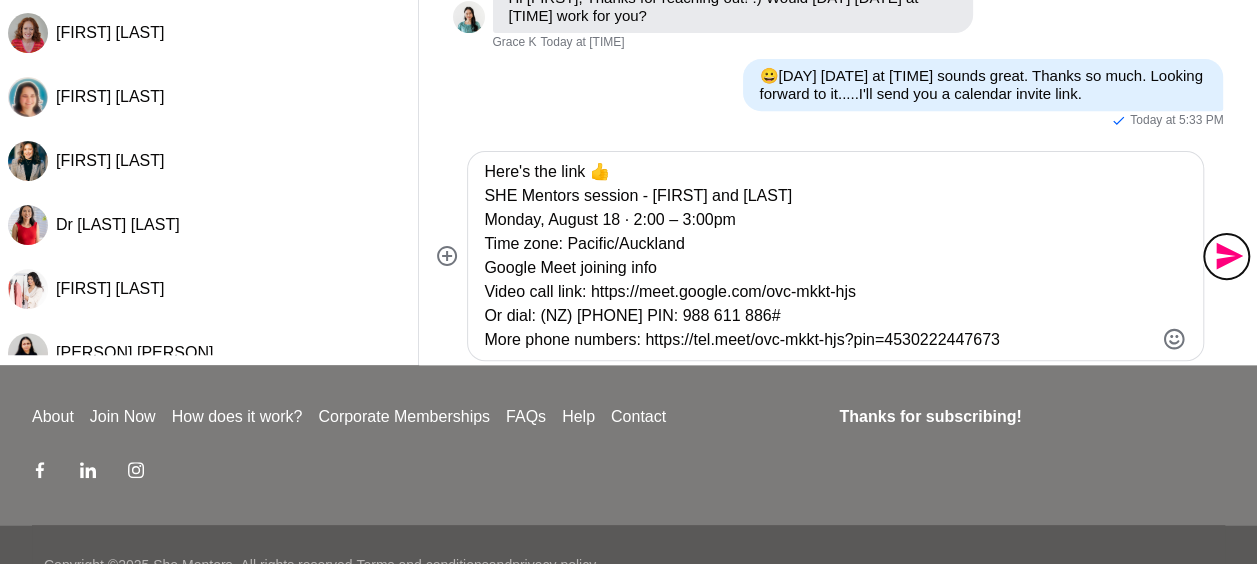 click on "Send" 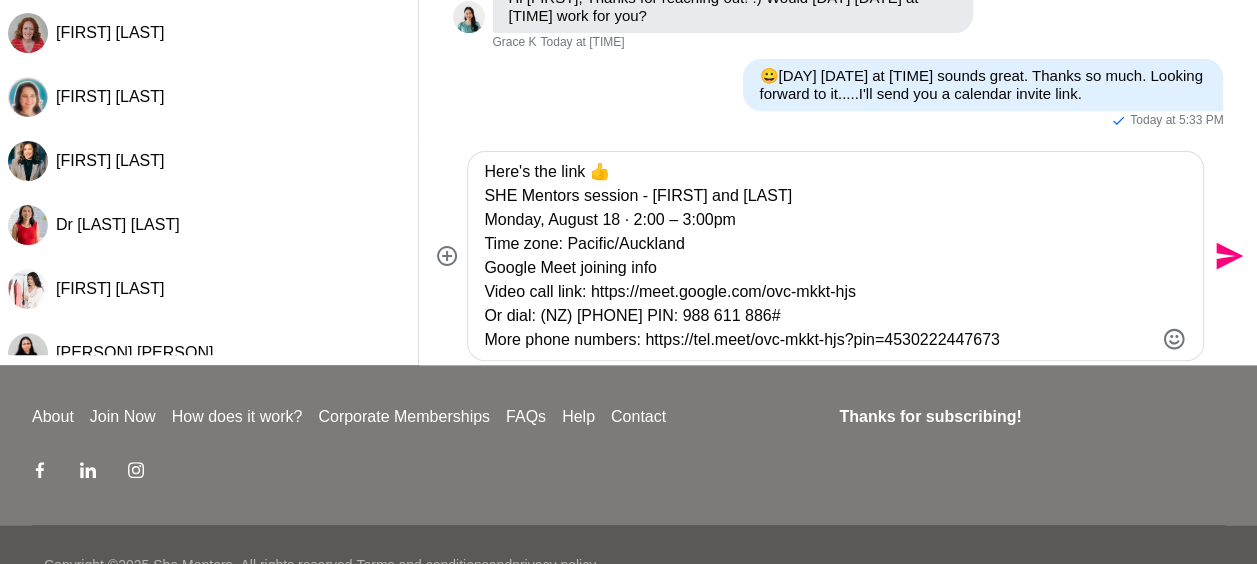 type 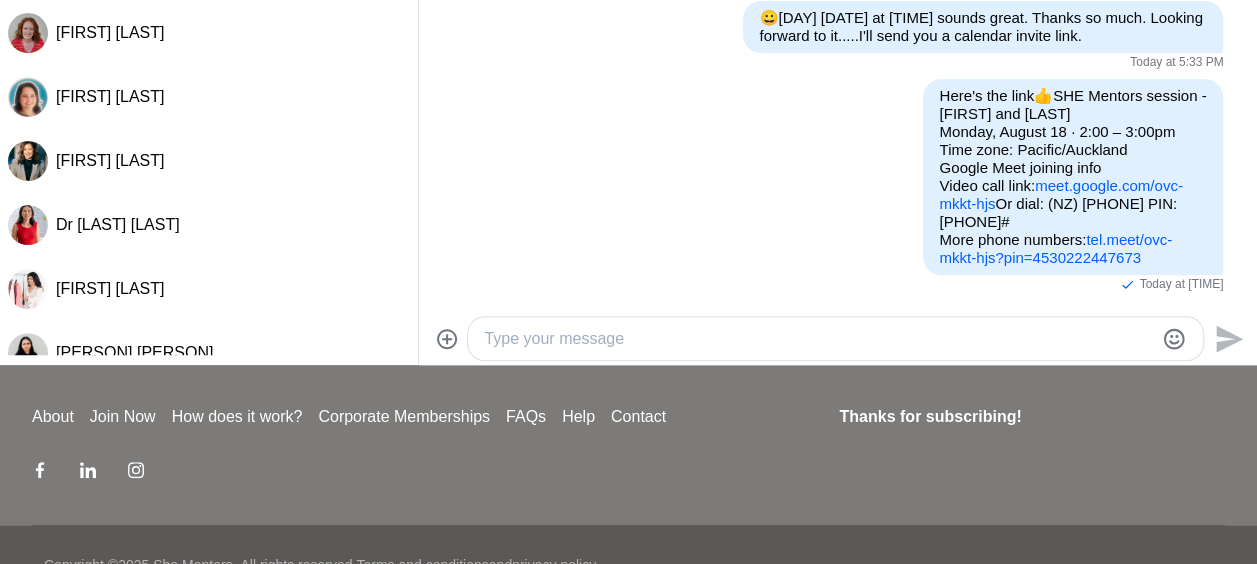 scroll, scrollTop: 0, scrollLeft: 0, axis: both 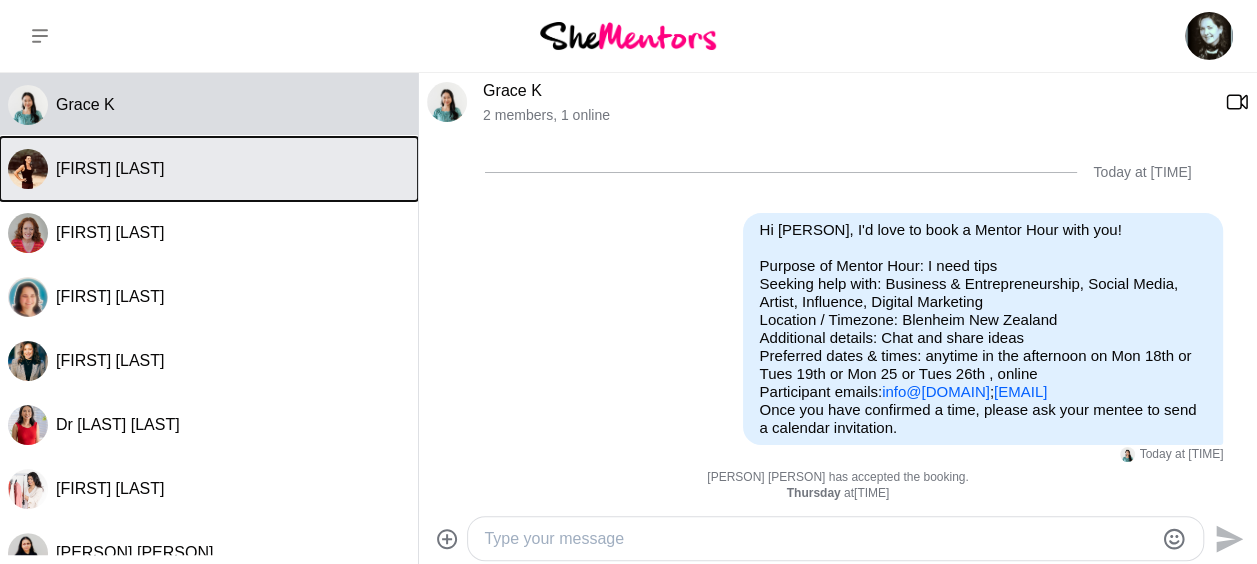 click on "[FIRST] [LAST]" at bounding box center (110, 168) 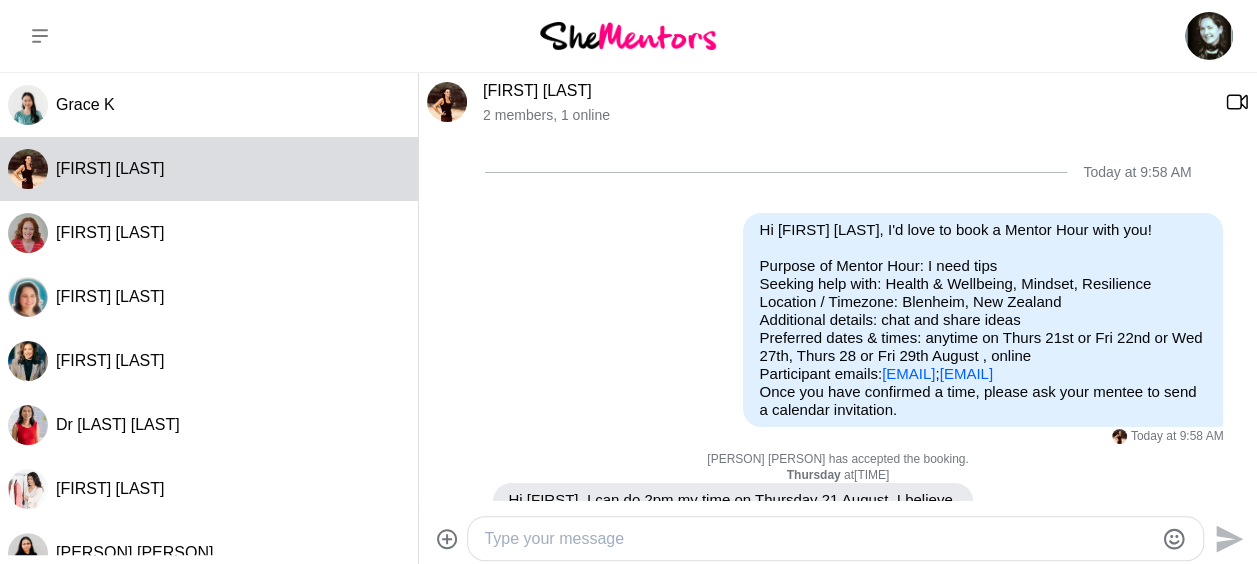 scroll, scrollTop: 414, scrollLeft: 0, axis: vertical 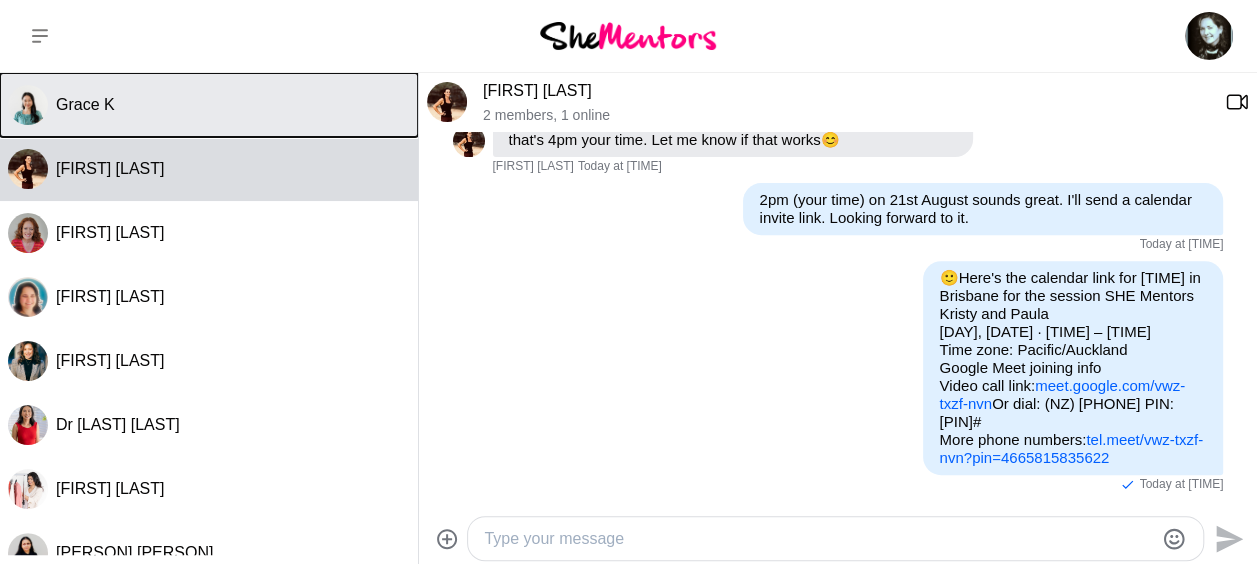 click on "Grace K" at bounding box center (233, 105) 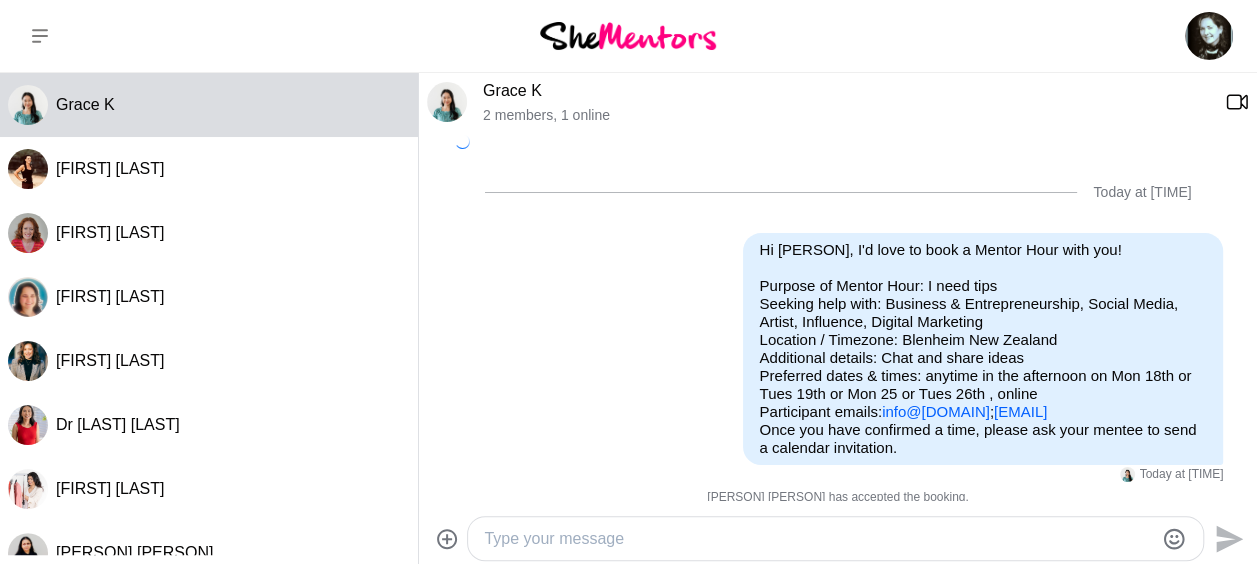 scroll, scrollTop: 396, scrollLeft: 0, axis: vertical 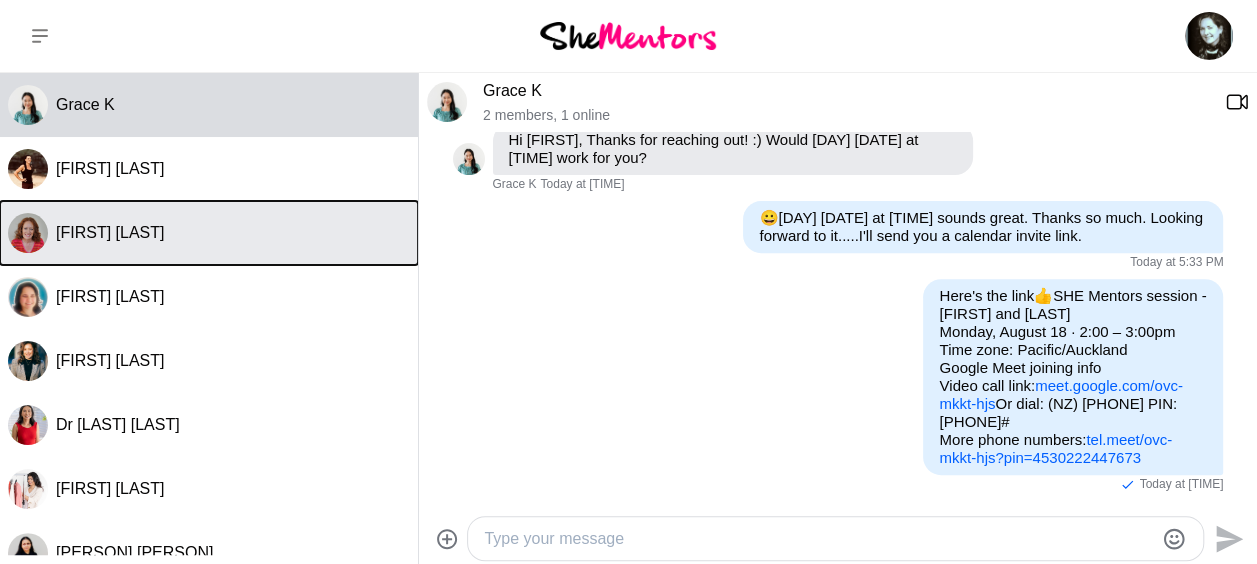 click on "[FIRST] [LAST]" at bounding box center [110, 232] 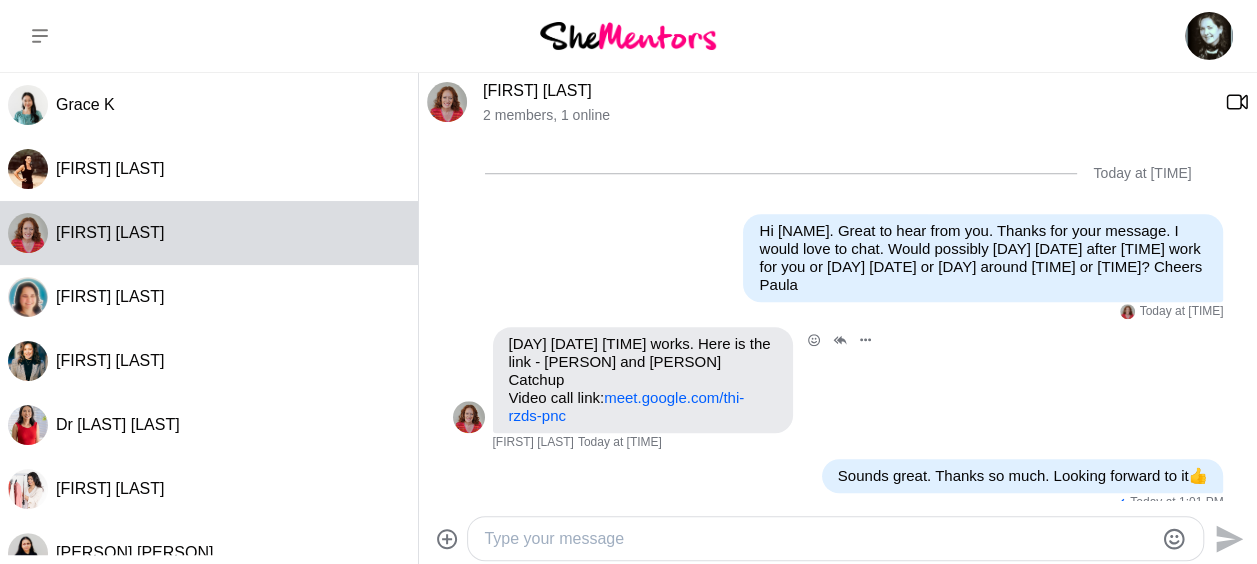 scroll, scrollTop: 822, scrollLeft: 0, axis: vertical 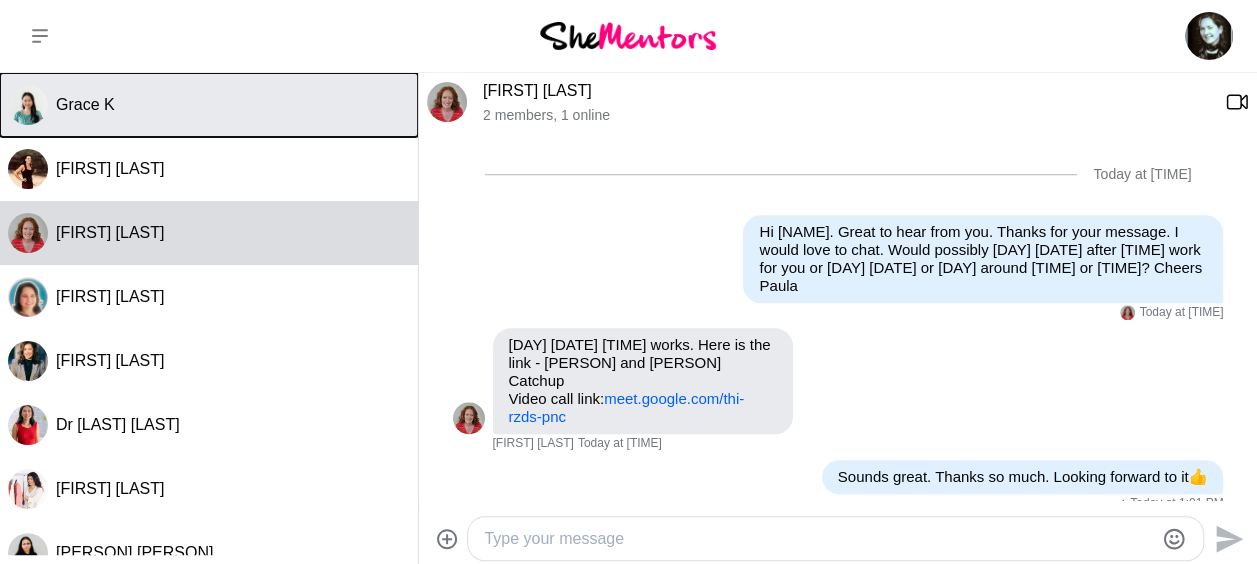 click on "Grace K" at bounding box center [85, 104] 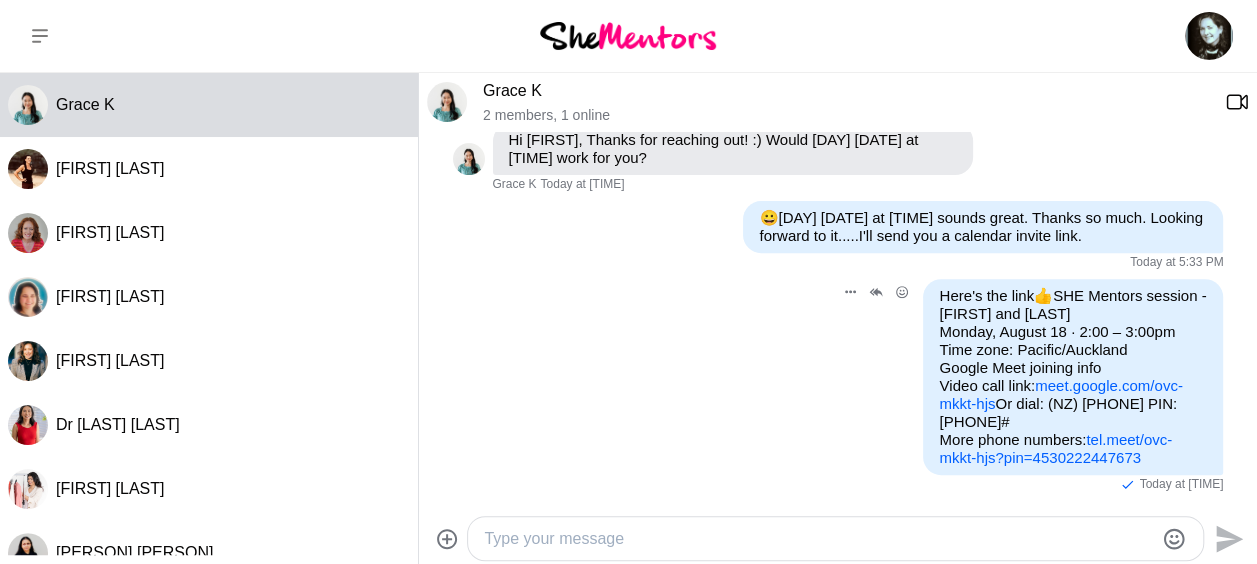 scroll, scrollTop: 396, scrollLeft: 0, axis: vertical 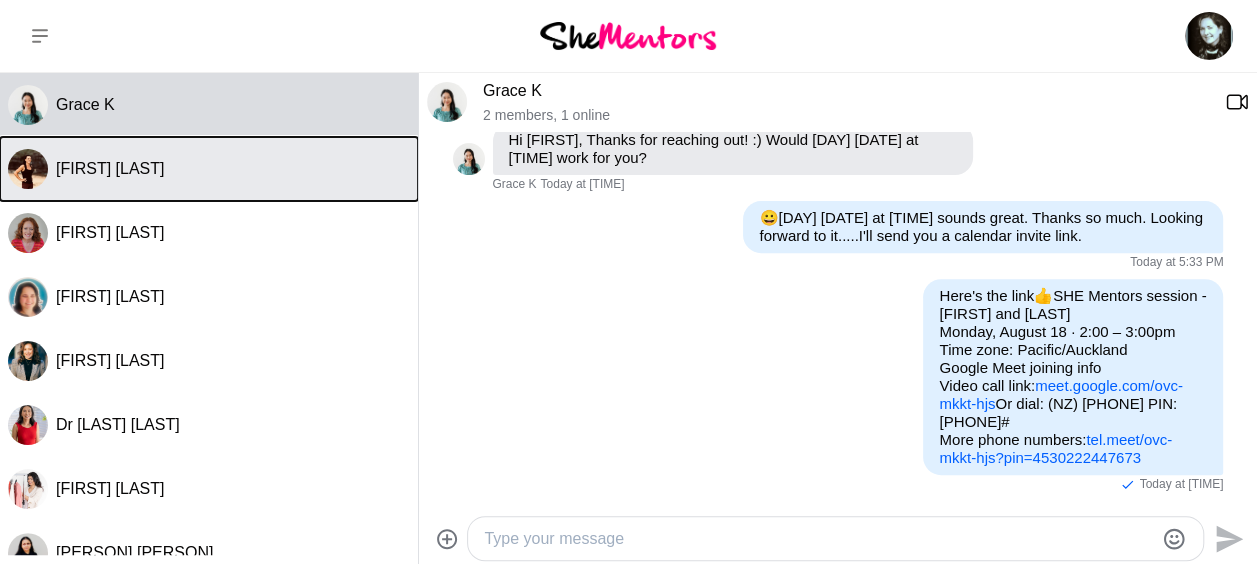 click on "[FIRST] [LAST]" at bounding box center [233, 169] 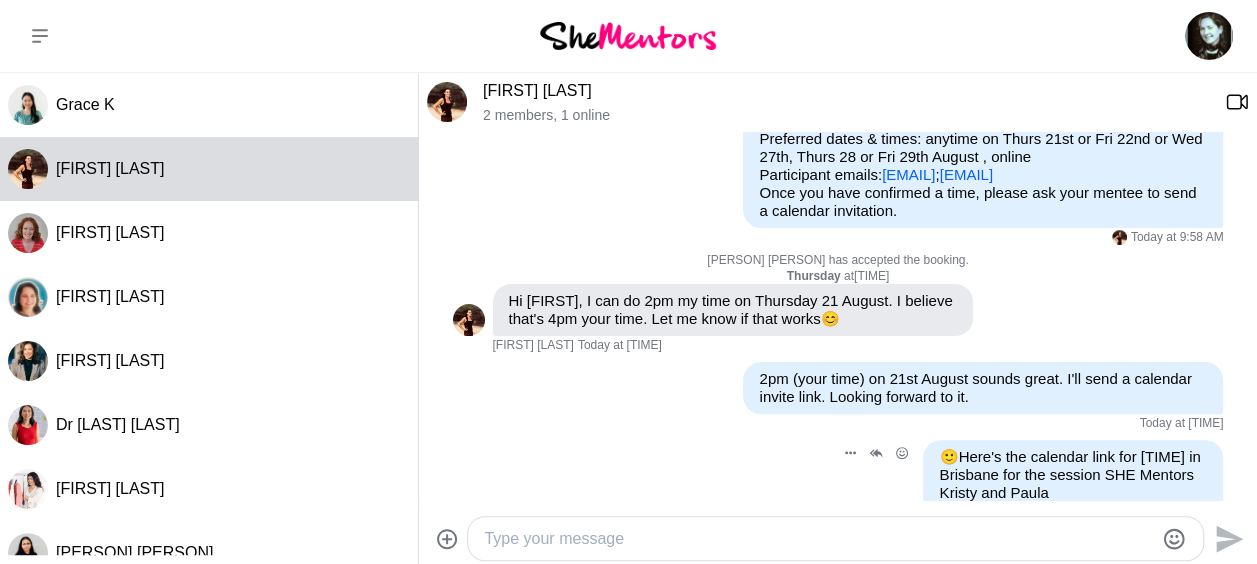 scroll, scrollTop: 0, scrollLeft: 0, axis: both 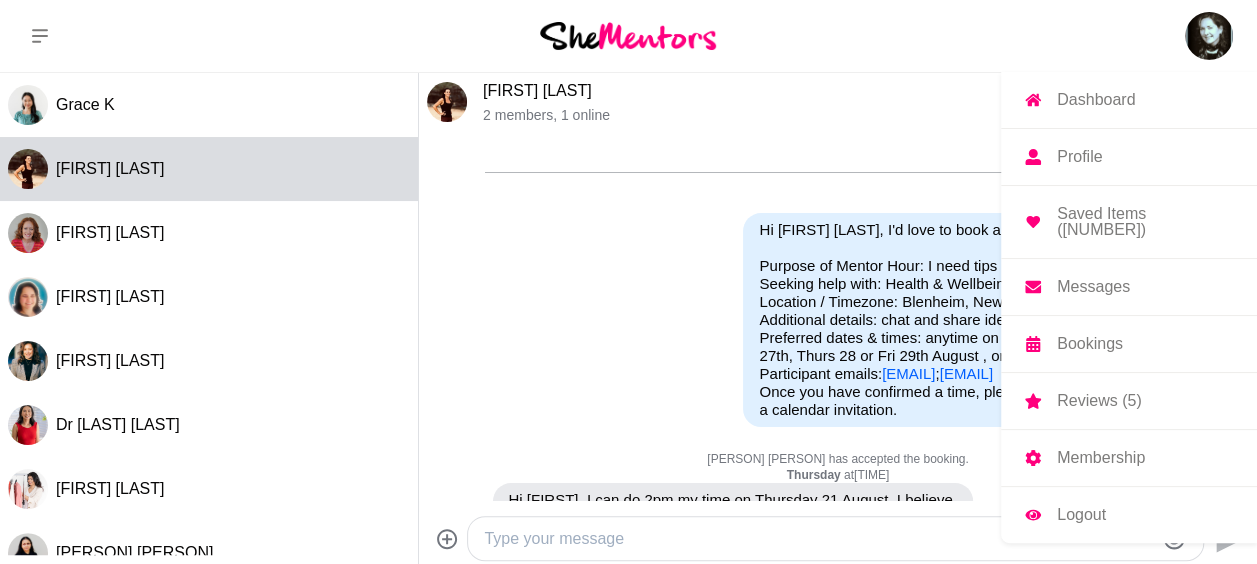 click on "Logout" at bounding box center [1081, 515] 